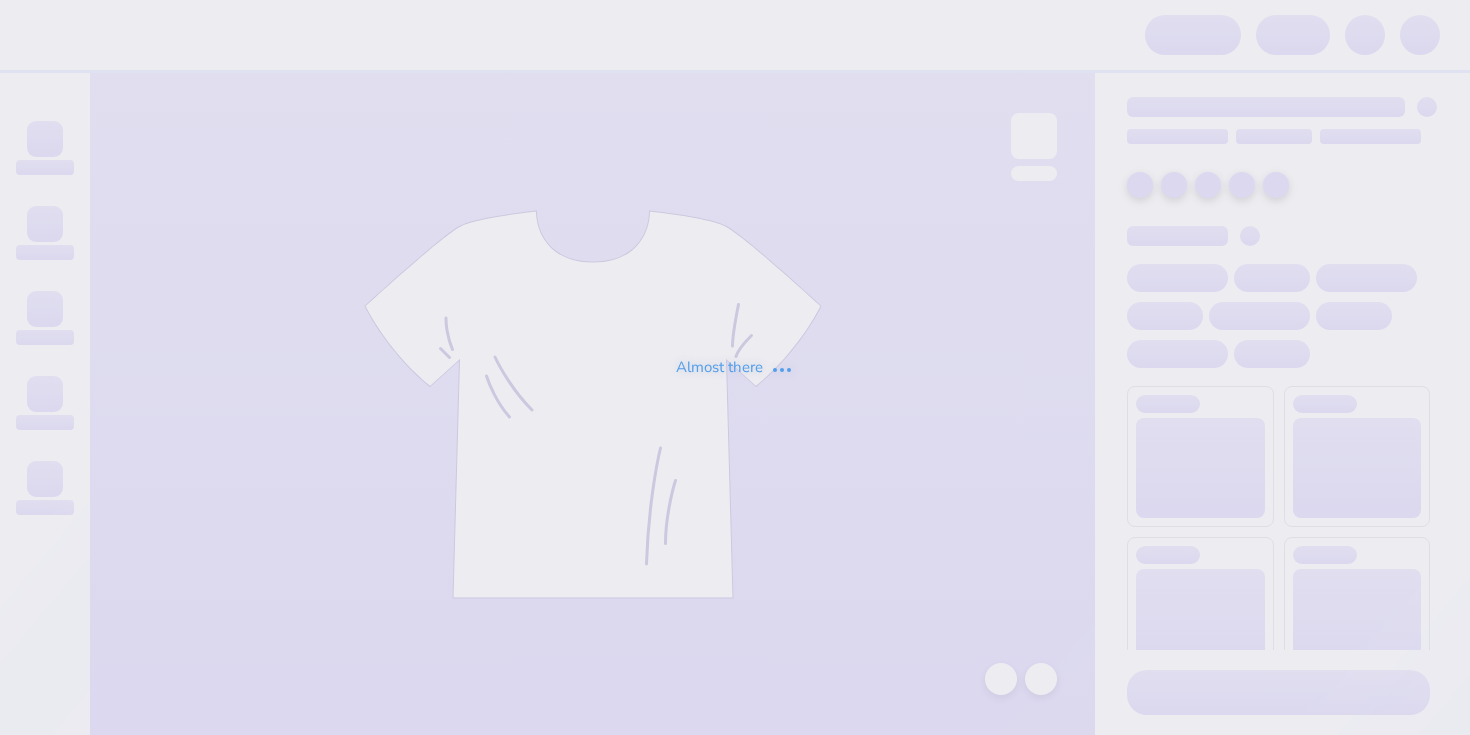 scroll, scrollTop: 0, scrollLeft: 0, axis: both 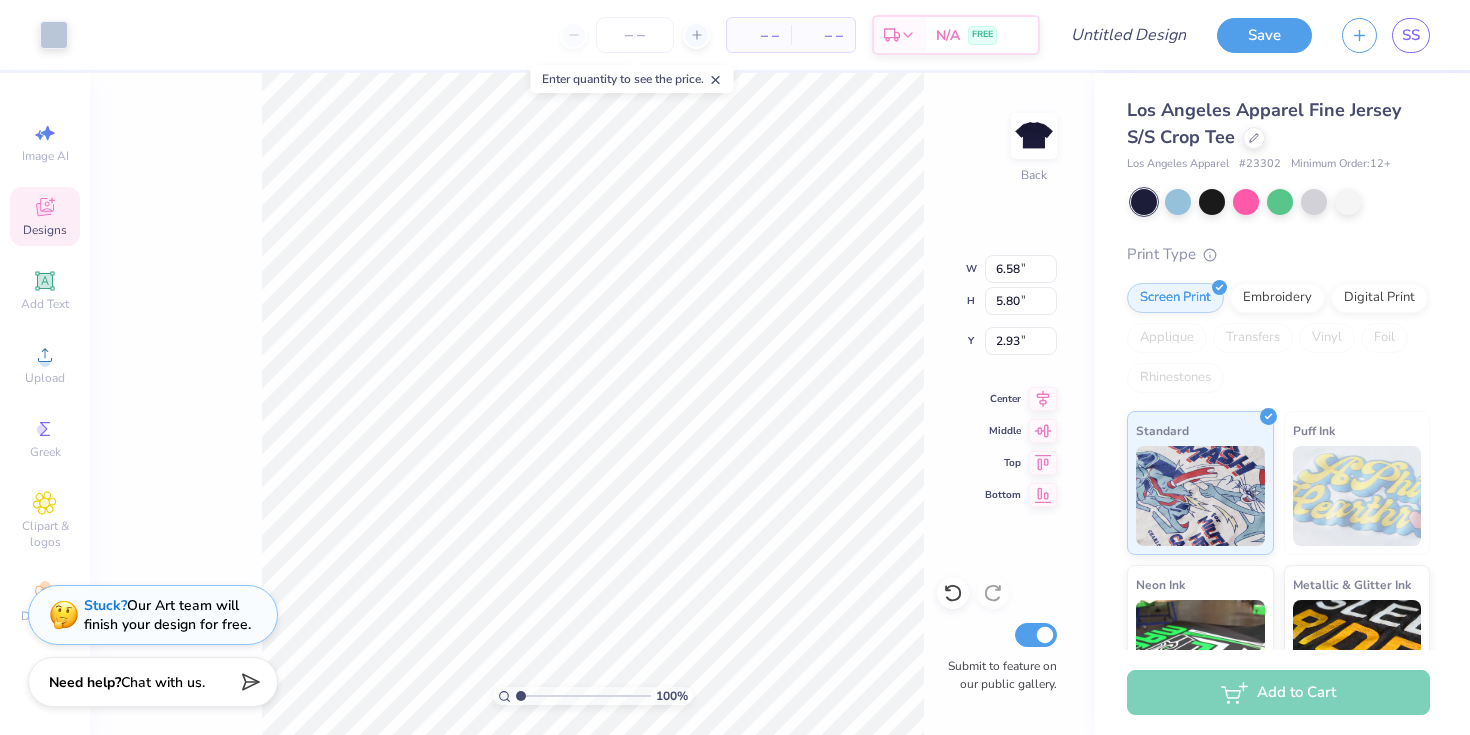 type on "3.00" 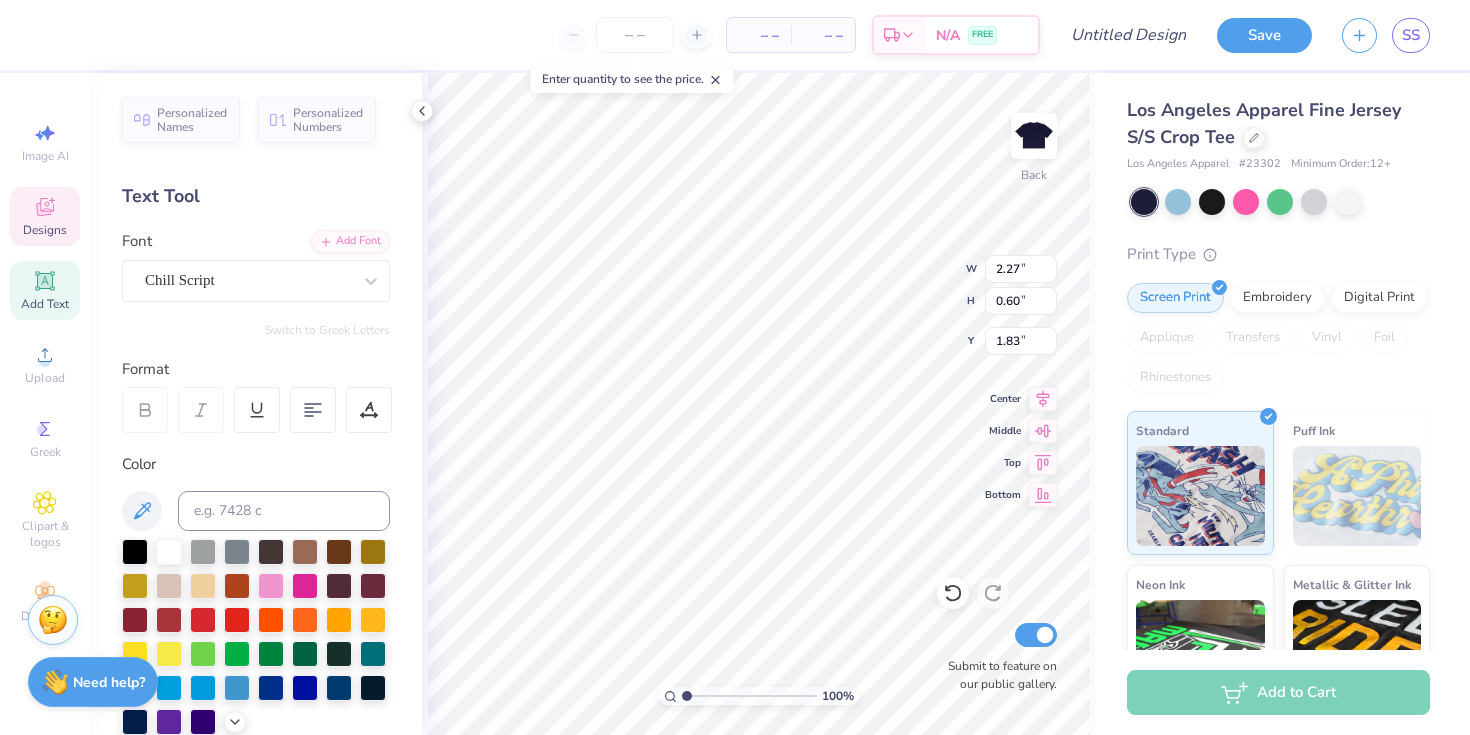 scroll, scrollTop: 0, scrollLeft: 1, axis: horizontal 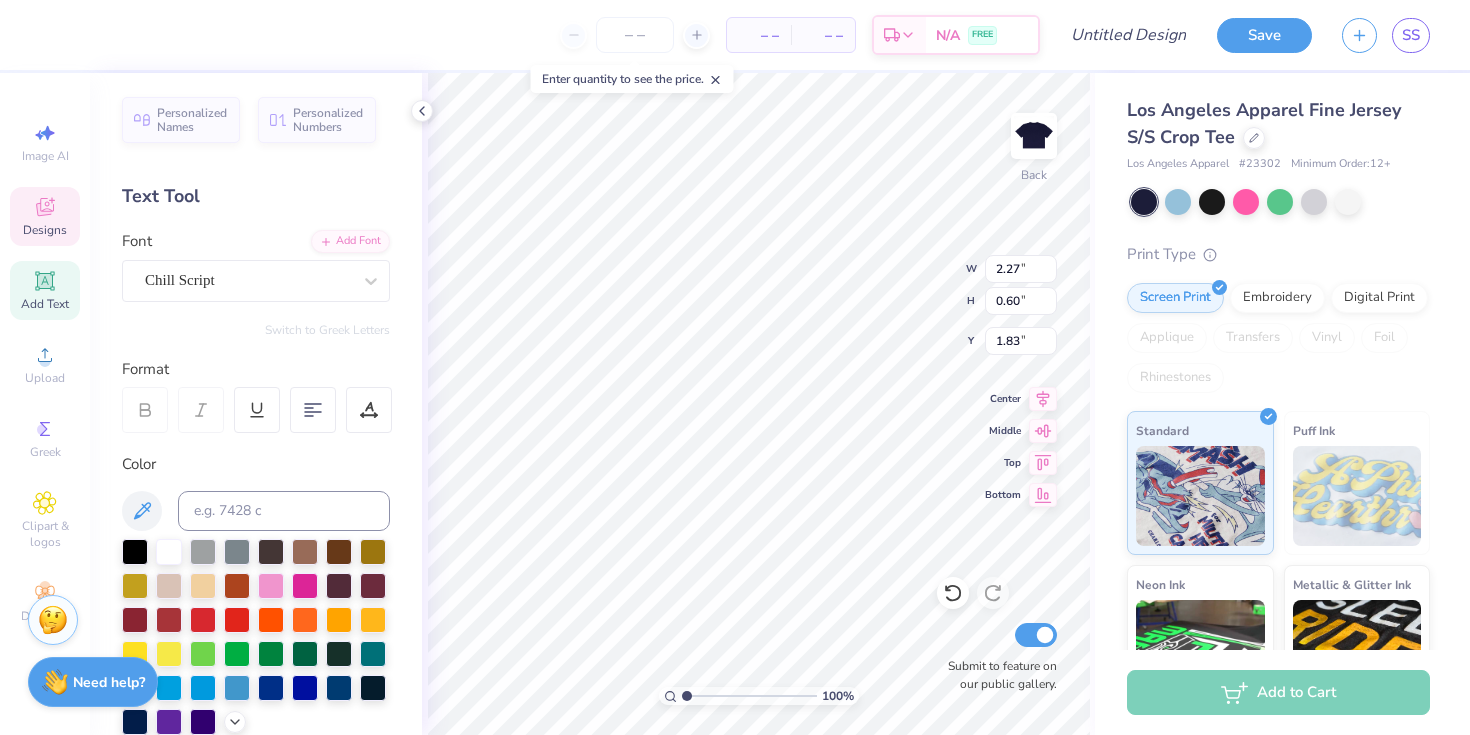 type on "Recruitment 2025" 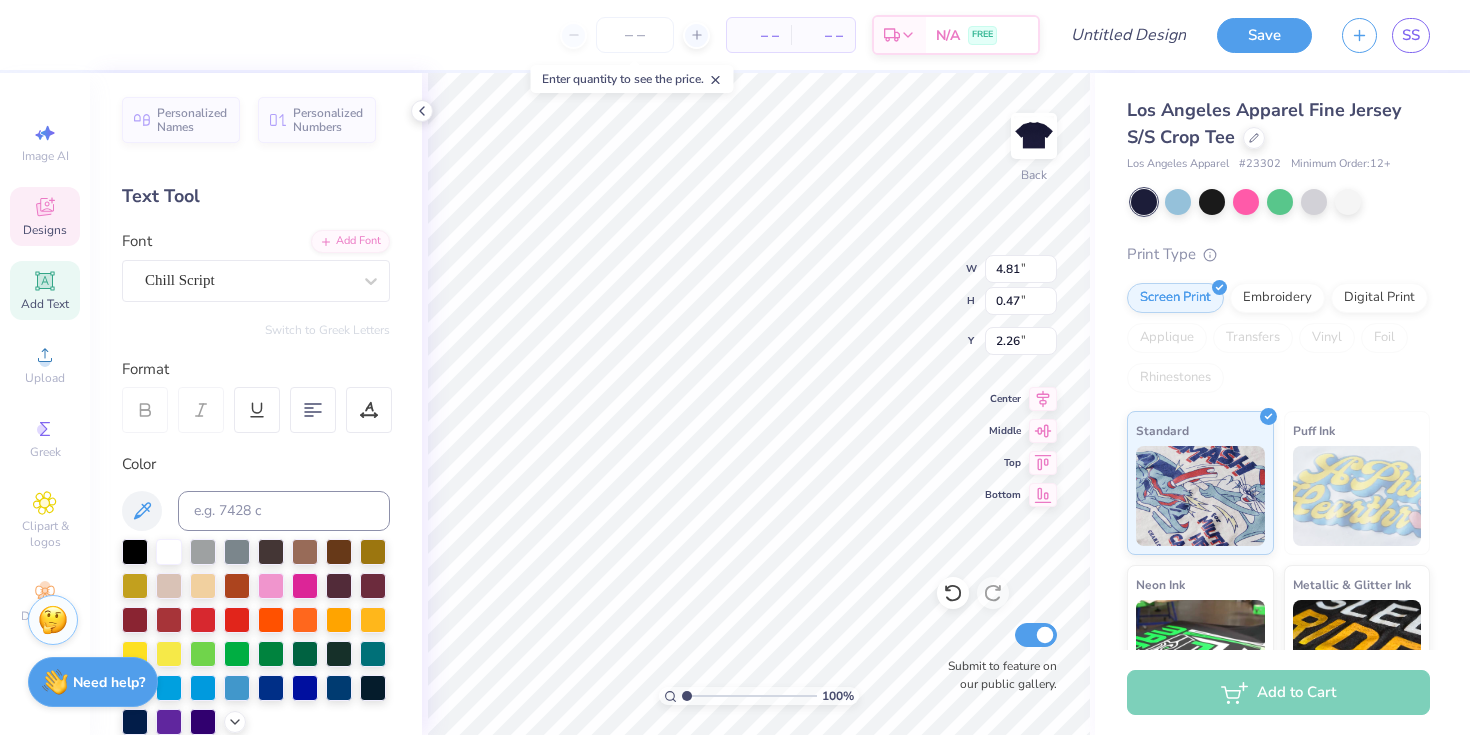 type on "1.83" 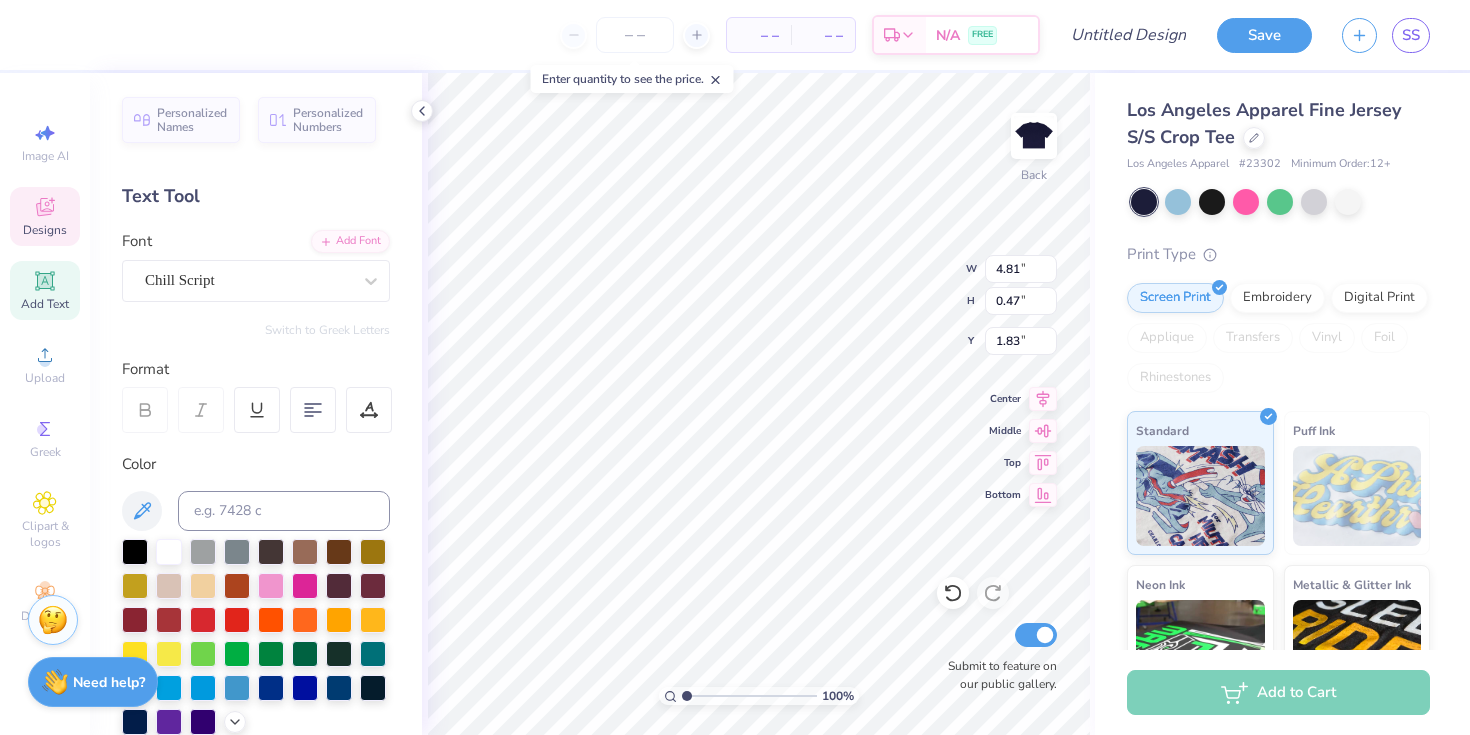 type on "1.27" 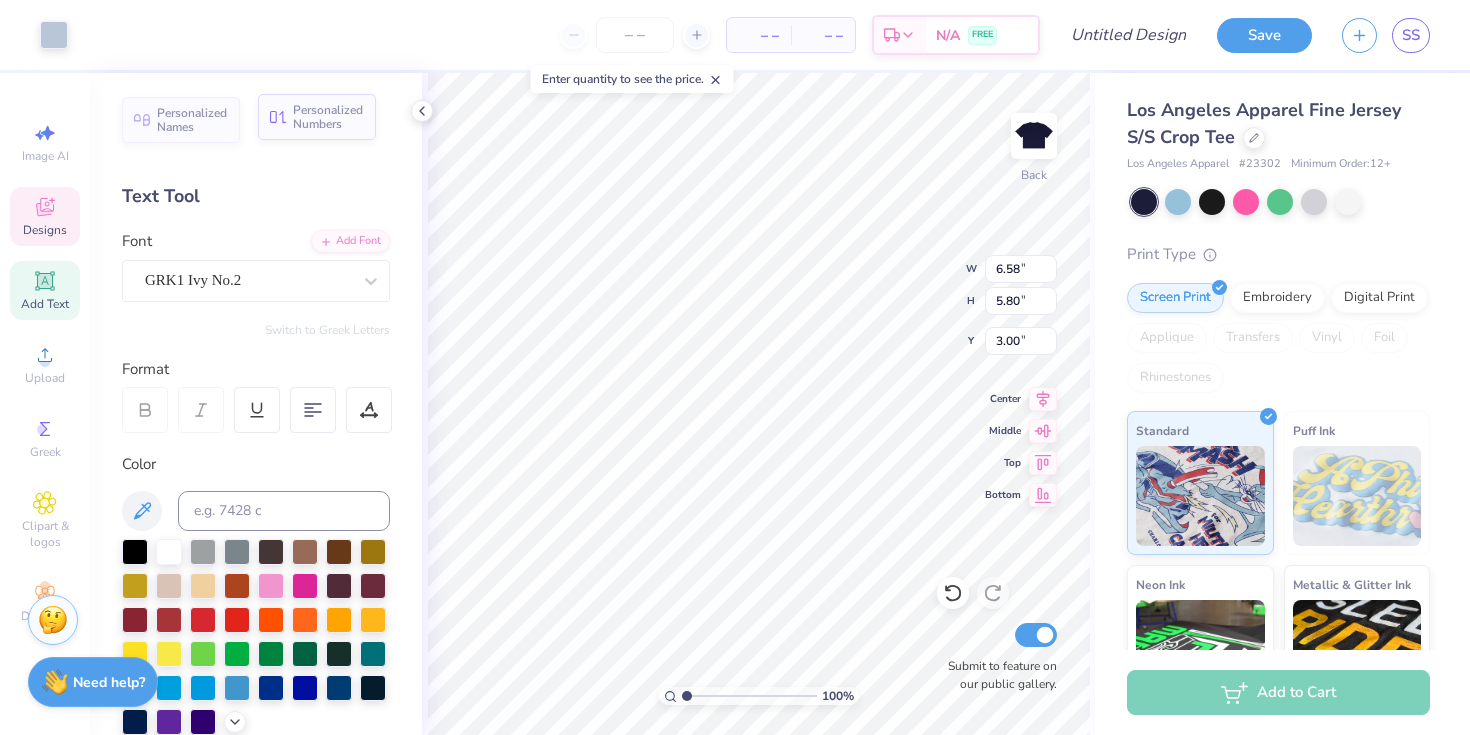 click on "Personalized Numbers" at bounding box center [328, 117] 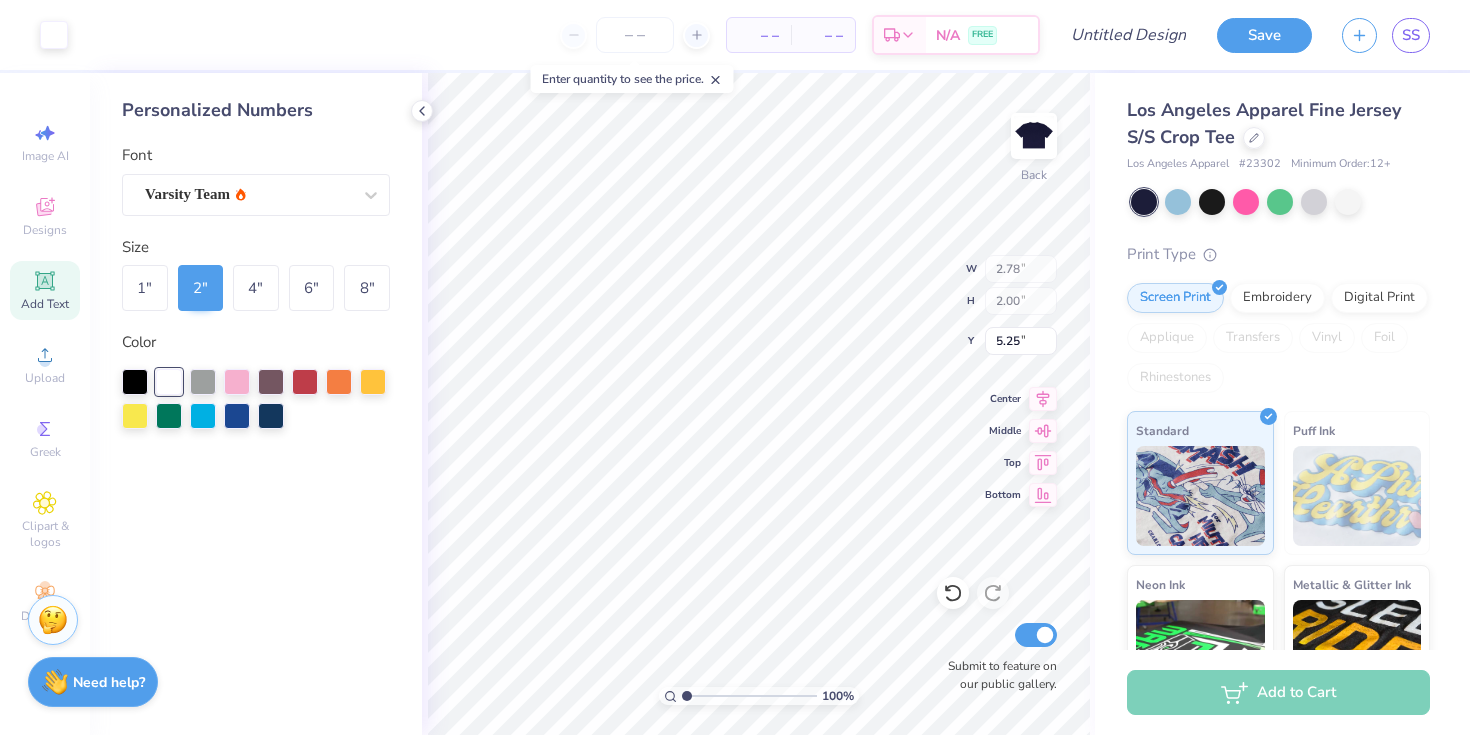 type on "2.78" 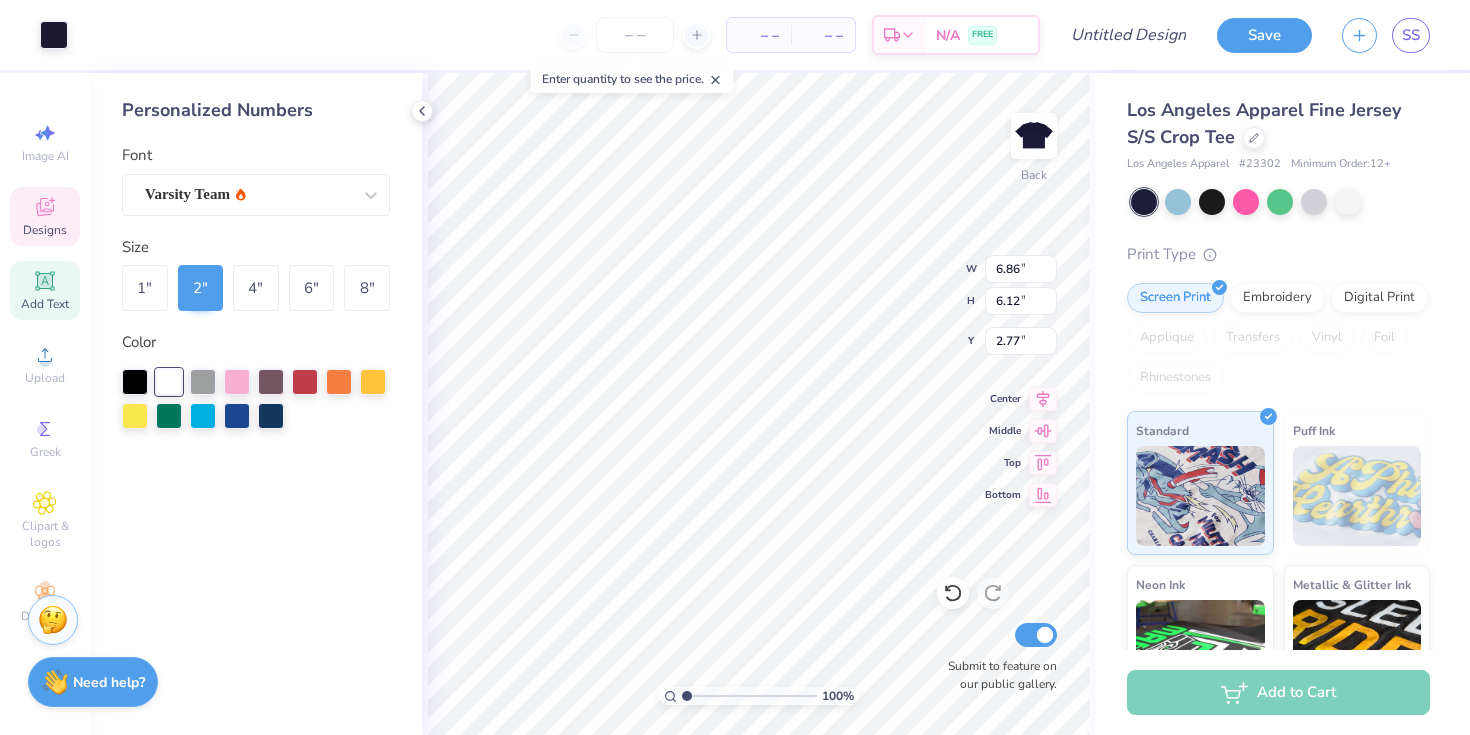 type on "6.58" 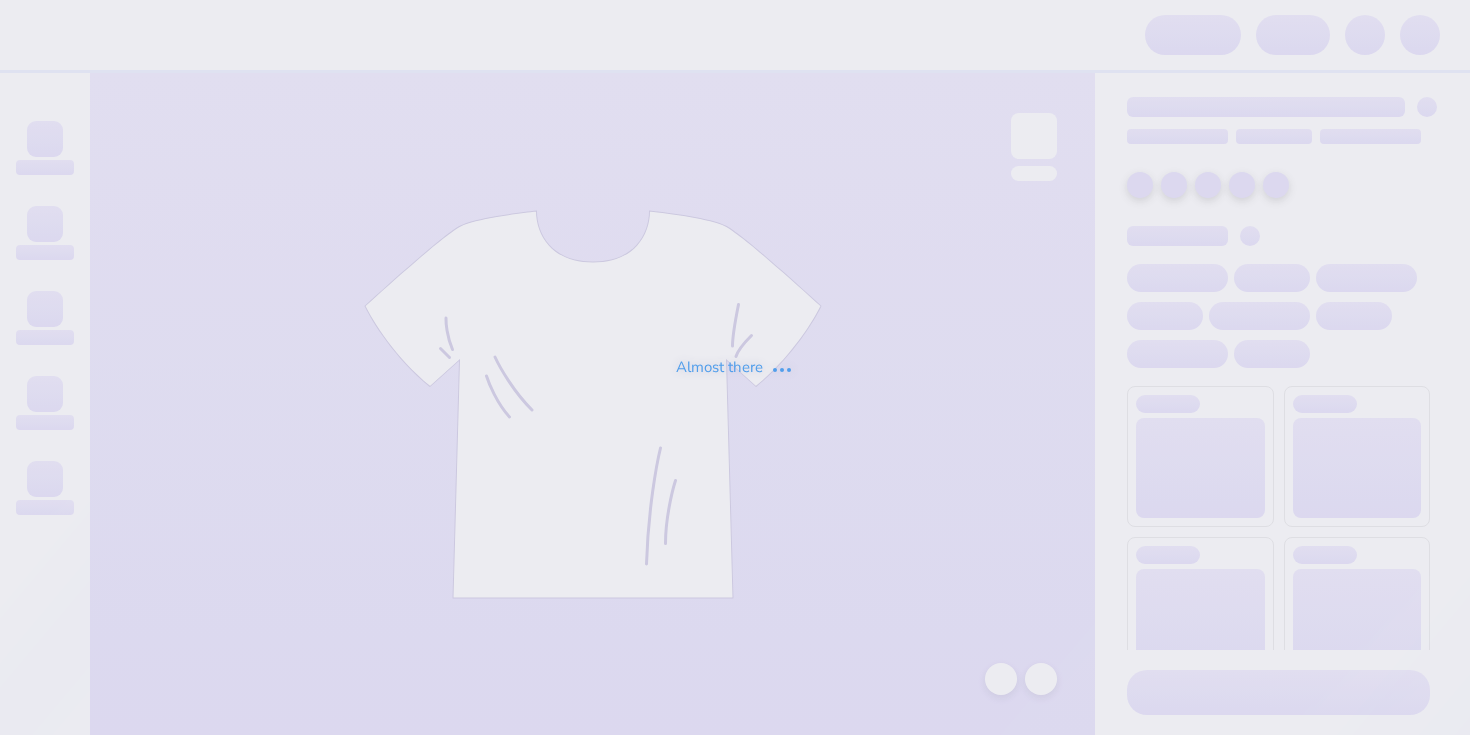 scroll, scrollTop: 0, scrollLeft: 0, axis: both 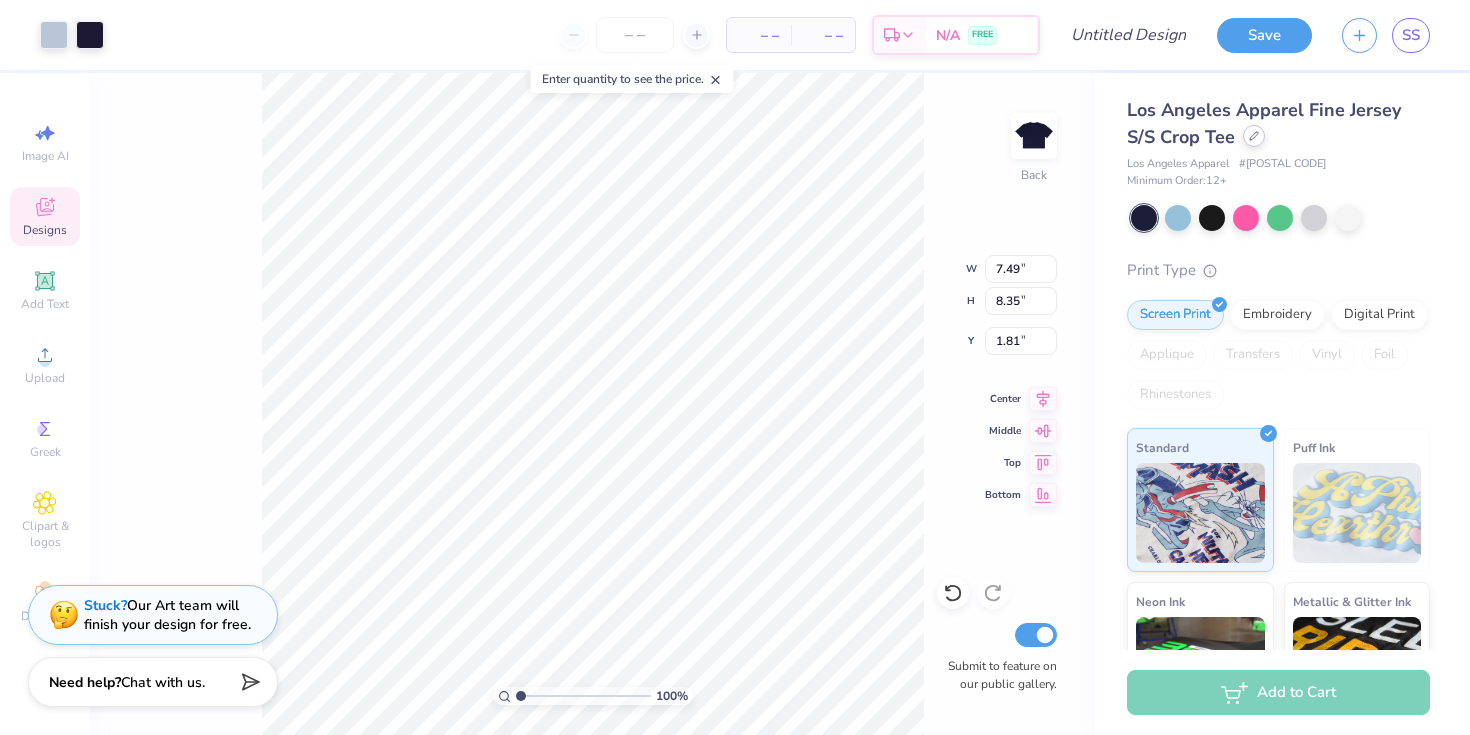 click at bounding box center [1254, 136] 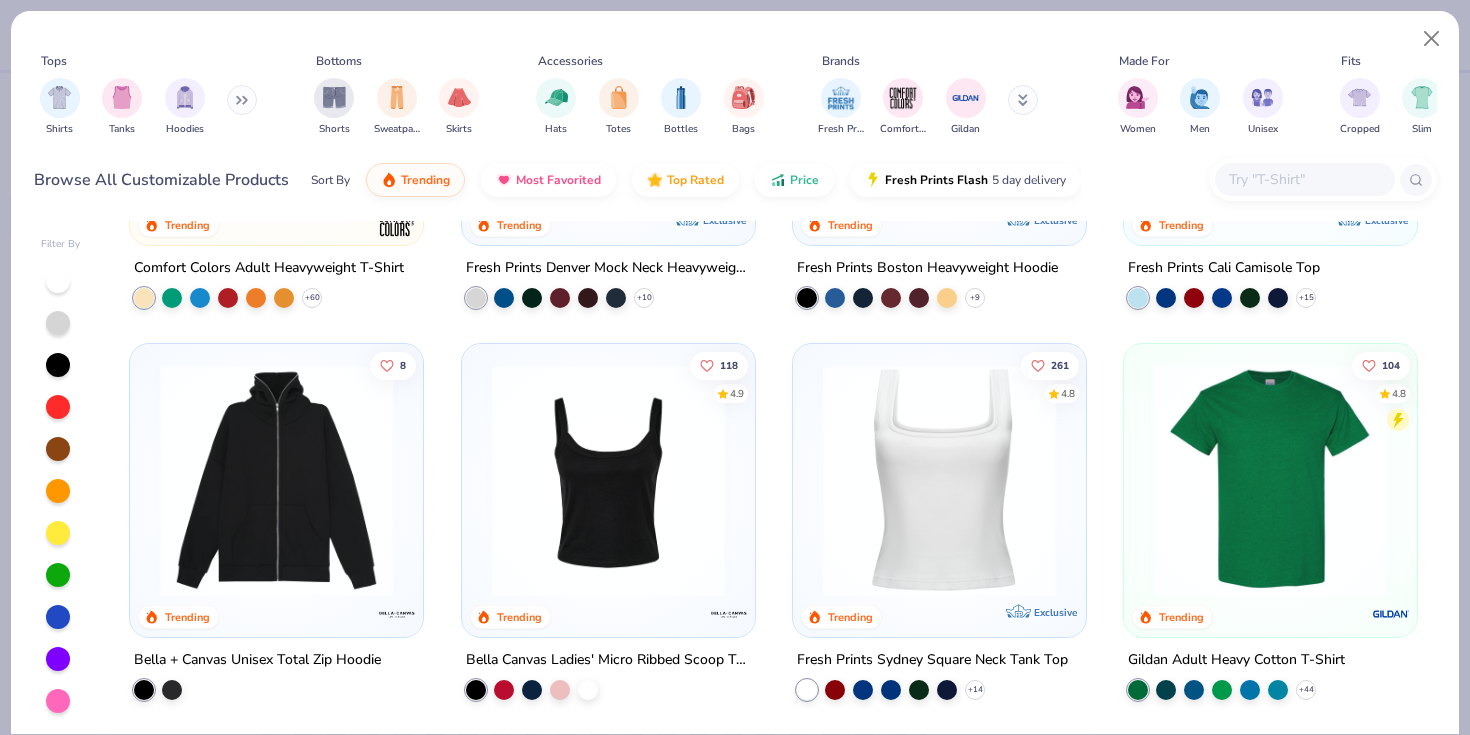 scroll, scrollTop: 0, scrollLeft: 0, axis: both 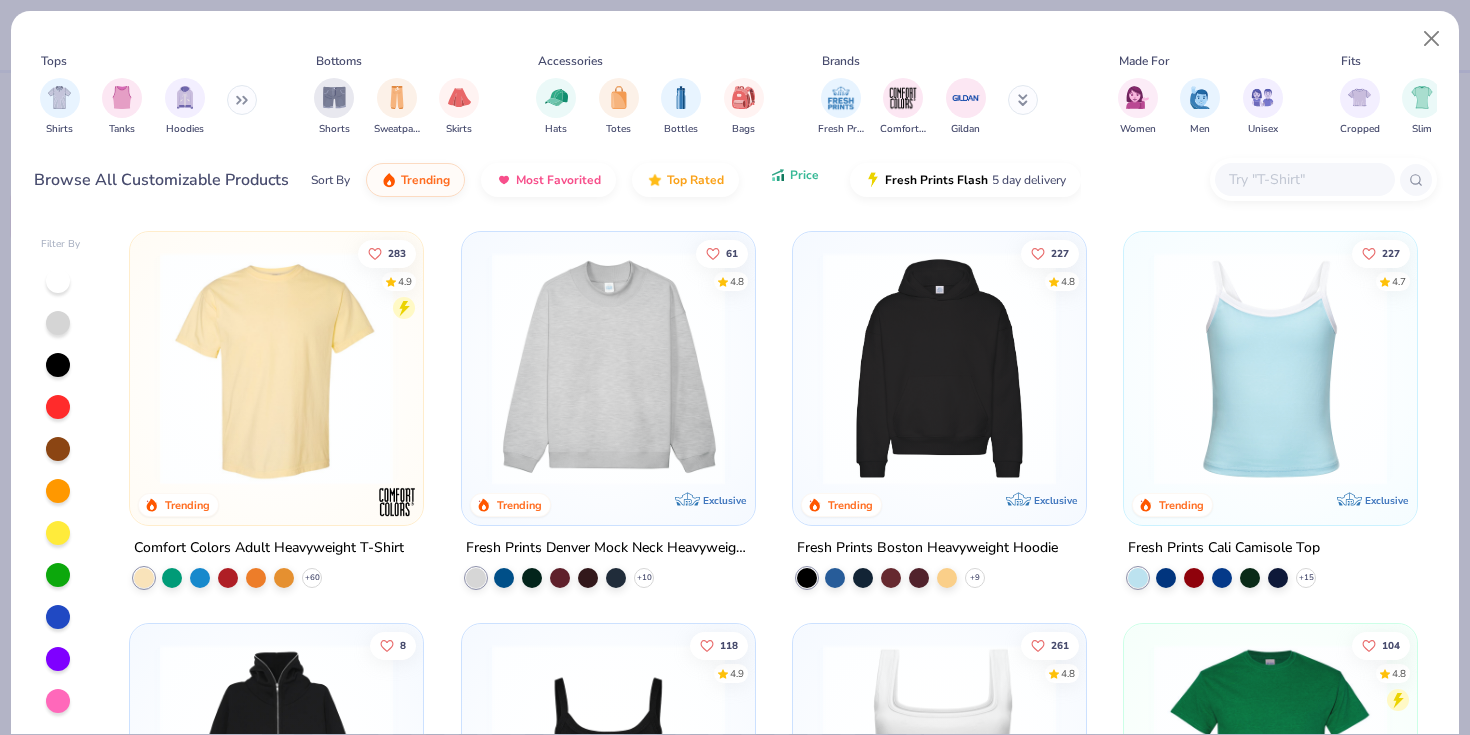 click on "Price" at bounding box center (804, 175) 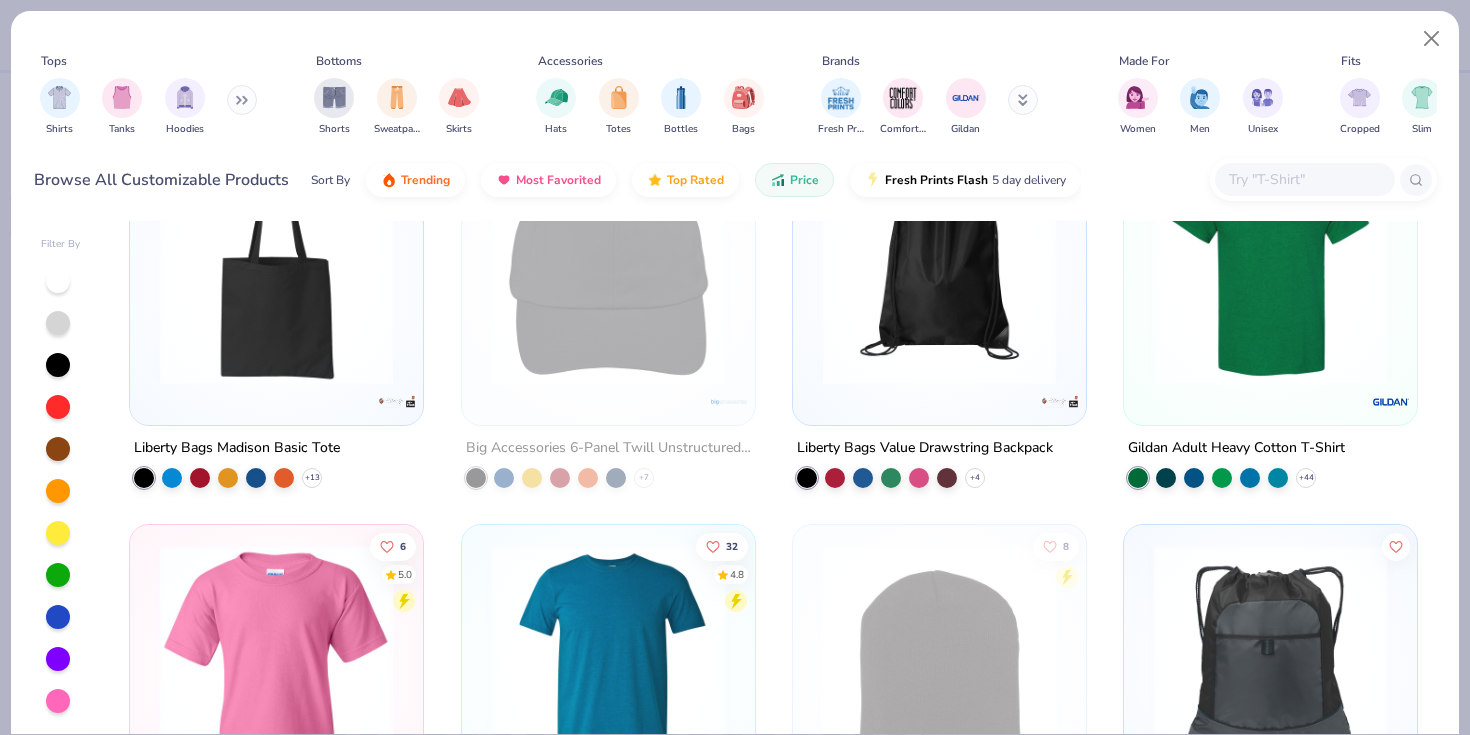 scroll, scrollTop: 414, scrollLeft: 0, axis: vertical 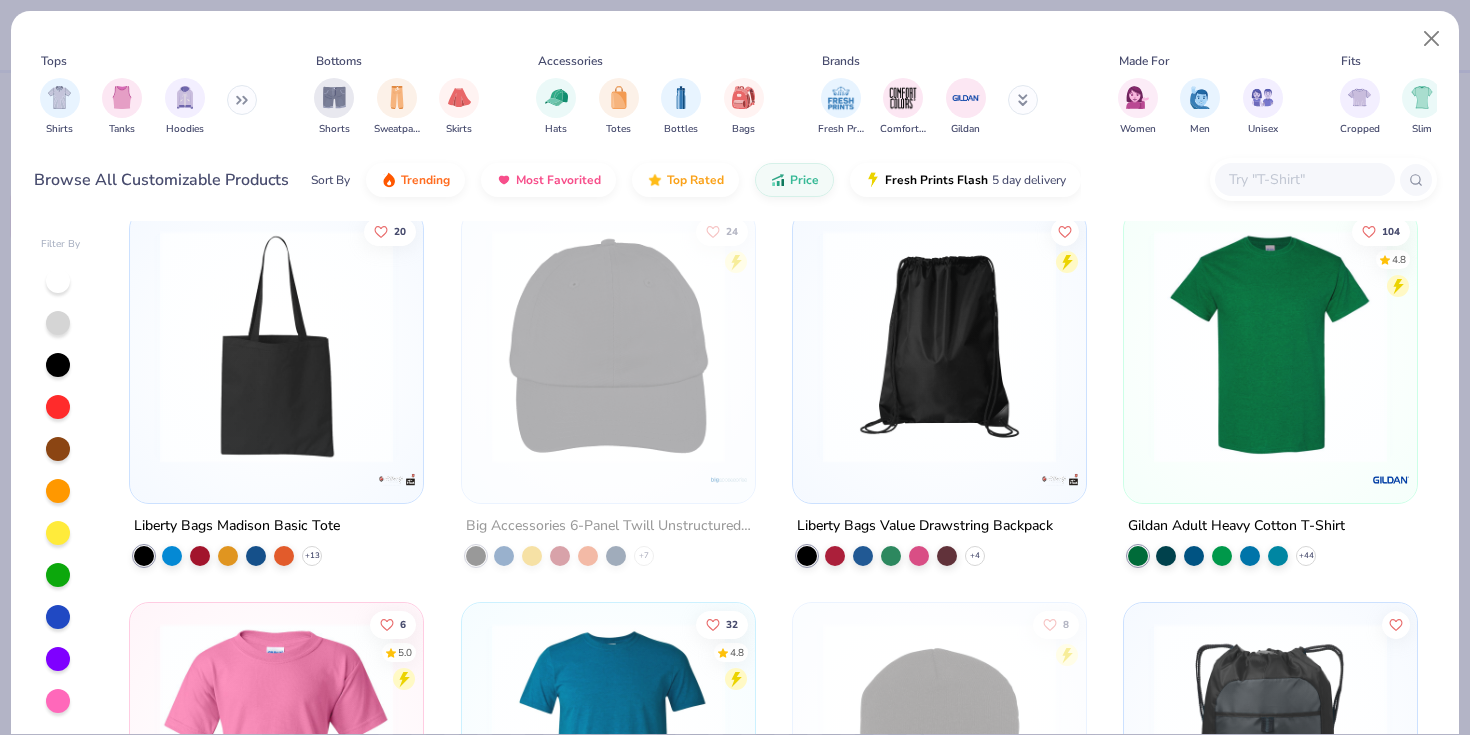 click at bounding box center (1270, 346) 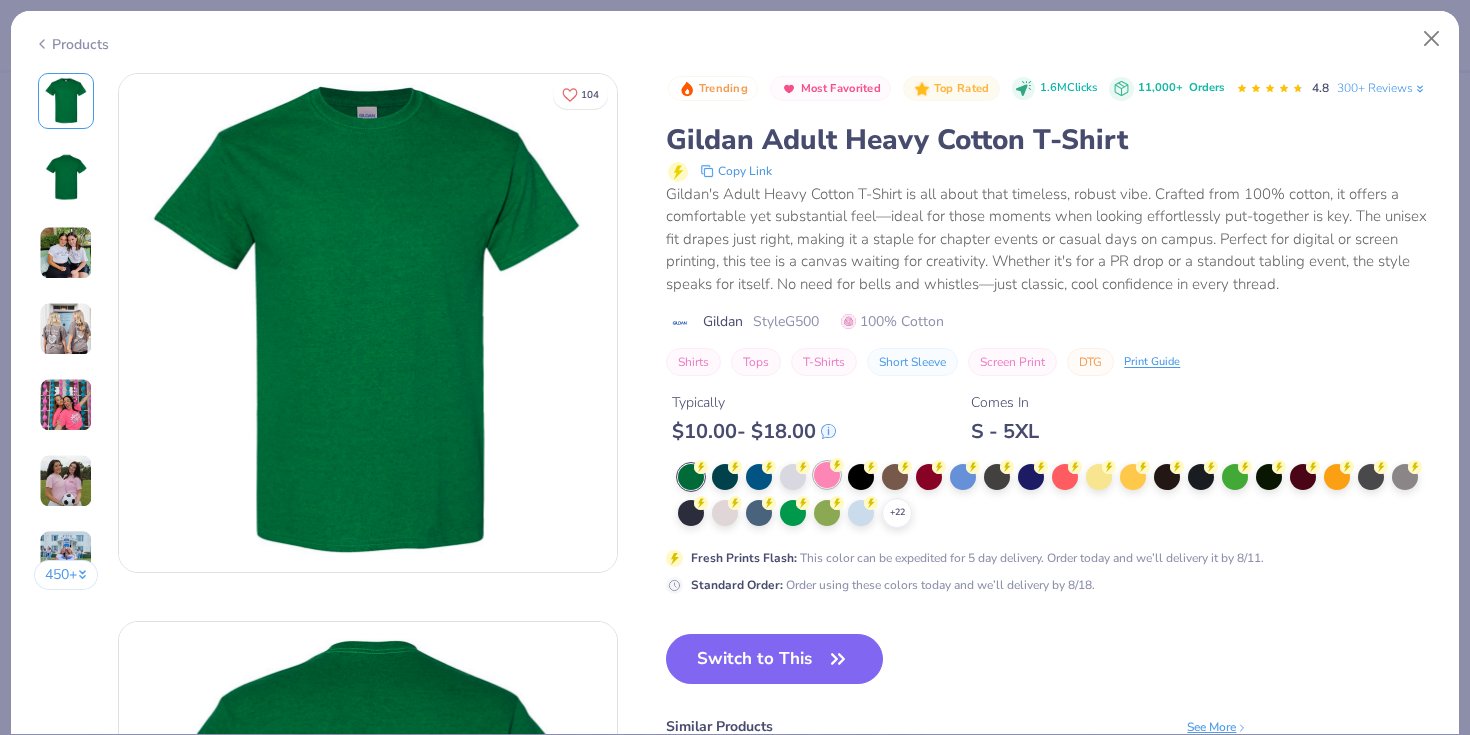 click at bounding box center (827, 475) 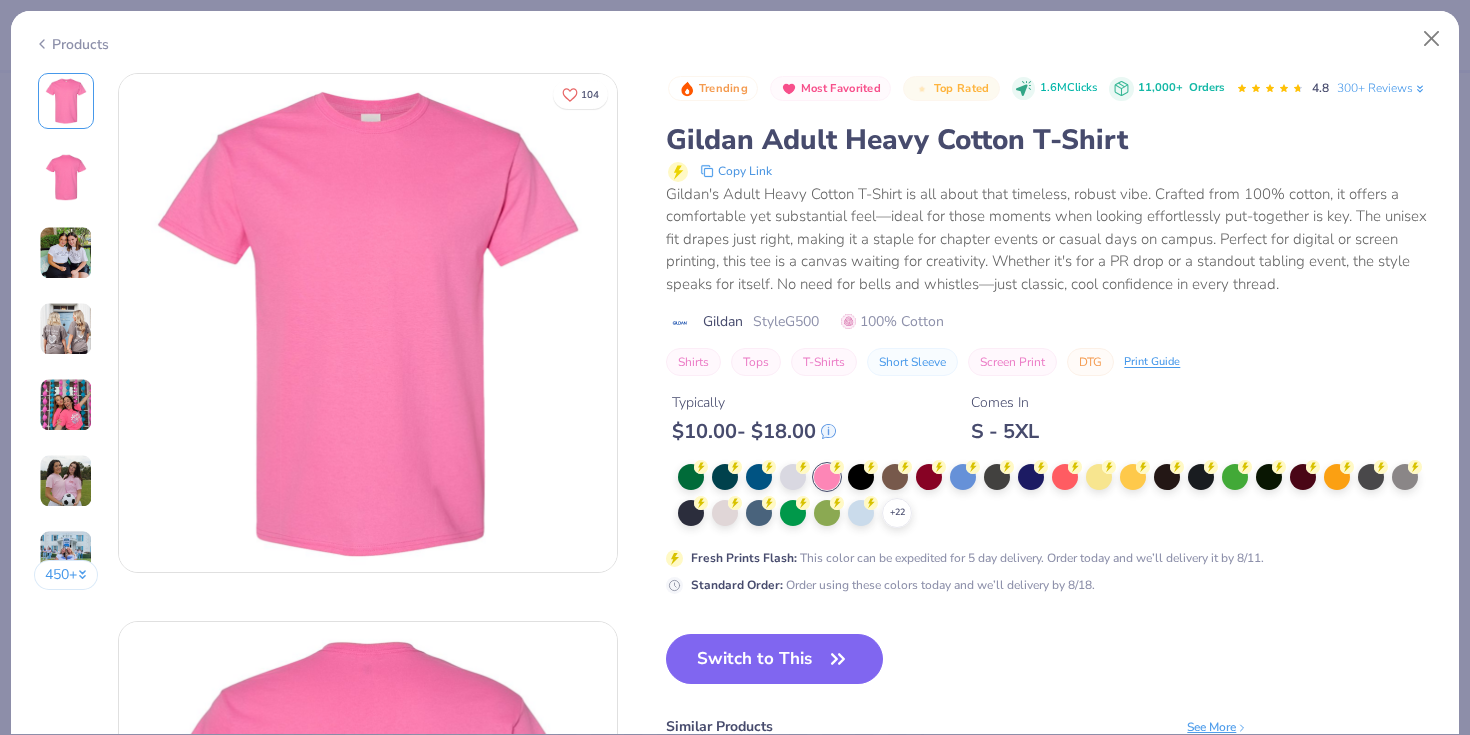 click 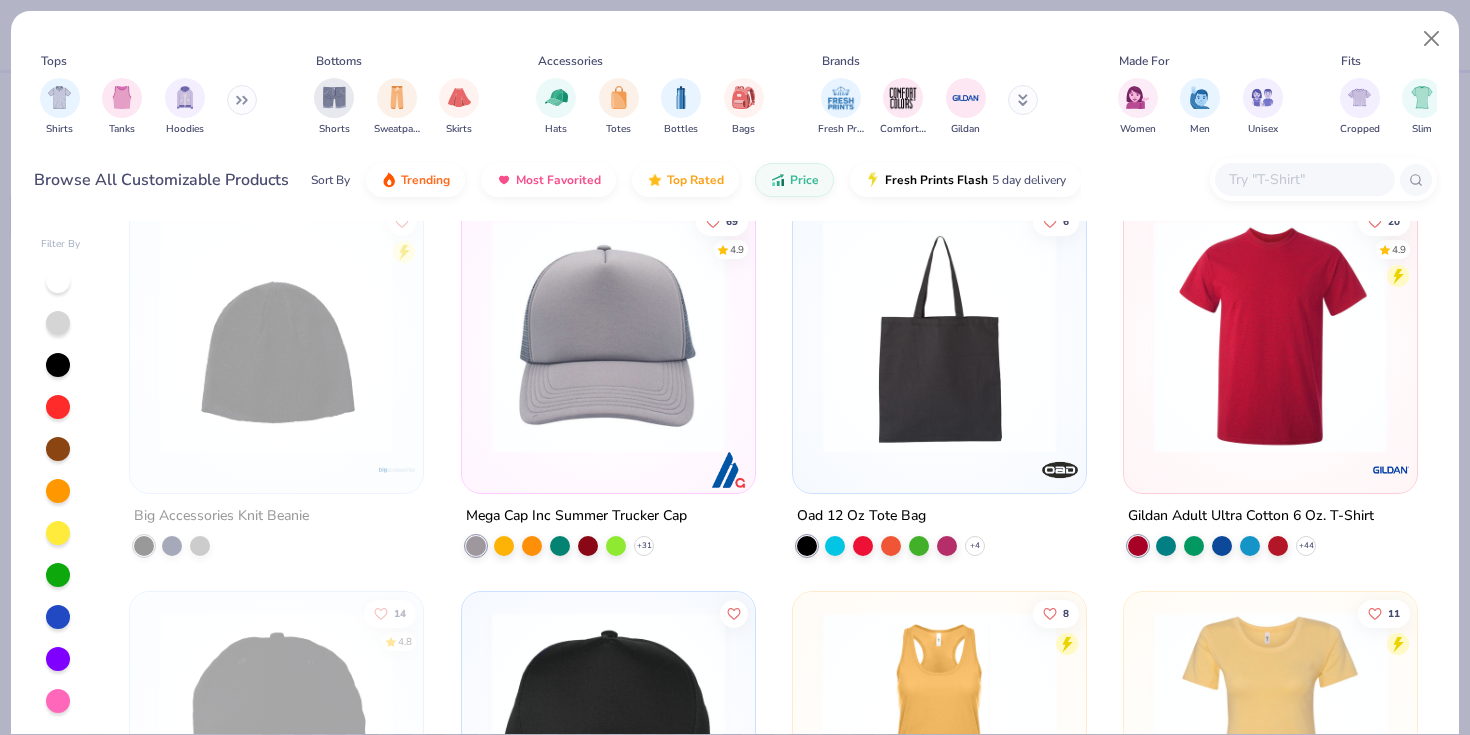 scroll, scrollTop: 1212, scrollLeft: 0, axis: vertical 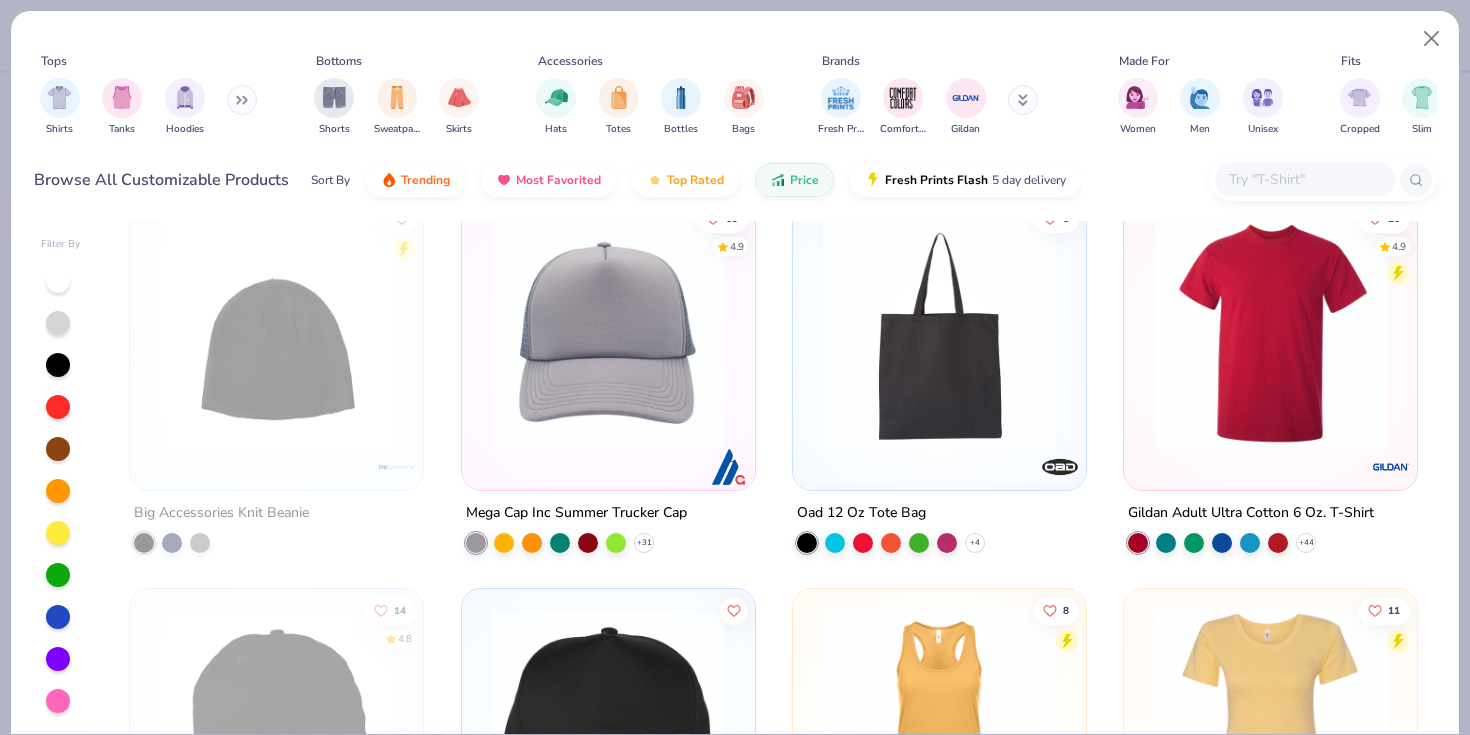 click on "Tops Shirts Tanks Hoodies Bottoms Shorts Sweatpants Skirts Accessories Hats Totes Bags Brands Fresh Prints Comfort Colors Gildan Made For Women Men Unisex Fits Cropped Slim Regular Oversized Styles Classic Sportswear Athleisure Minimums 12-17 18-23 24-35 Print Types Guide Embroidery Screen Print Patches Browse All Customizable Products Sort By Trending Most Favorited Top Rated Price Fresh Prints Flash 5 day delivery Filter By 6 5.0 Gildan Youth Heavy Cotton 5.3 Oz. T-Shirt + 44 32 4.8 Gildan Adult Softstyle 4.5 Oz. T-Shirt + 44 8 Yupoong Adult Knit Beanie + 12 Port Authority Pocket Cinch Pack Big Accessories Knit Beanie 69 4.9 Mega Cap Inc Summer Trucker Cap + 31 6 Oad 12 Oz Tote Bag + 4 20 4.9 Gildan Adult Ultra Cotton 6 Oz. T-Shirt + 44 14 4.8 Big Accessories 6-Panel Brushed Twill Unstructured Cap + 13 Valucap Five-Panel Twill Cap + 1 8 Next Level Ladies' Ideal Racerback Tank + 19 11 Next Level Ladies' Ideal T-Shirt + 18 7 Big Accessories 5-Panel Brushed Twill Unstructured Cap + 1 22 5.0 + 35 6 6 +" at bounding box center (735, 367) 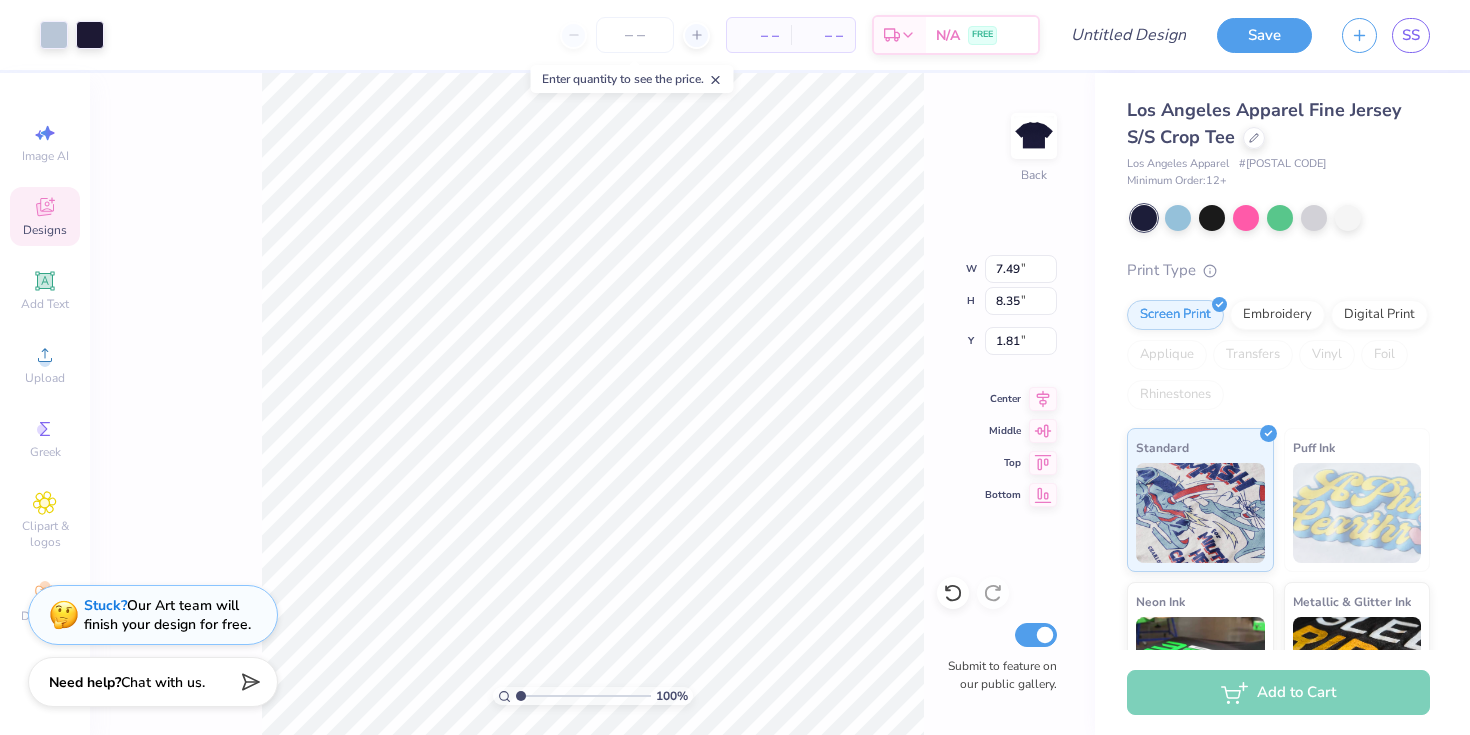 type on "1.82" 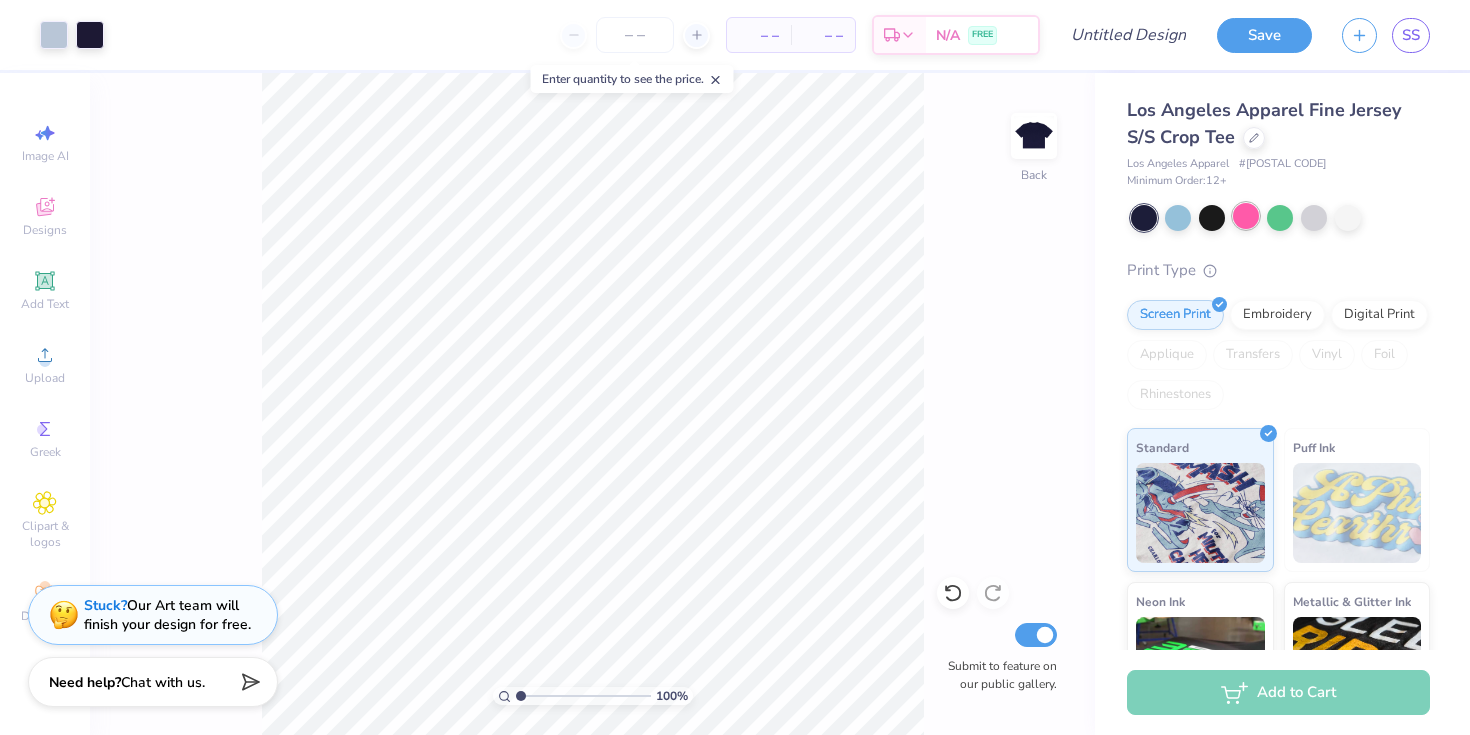 click at bounding box center (1246, 216) 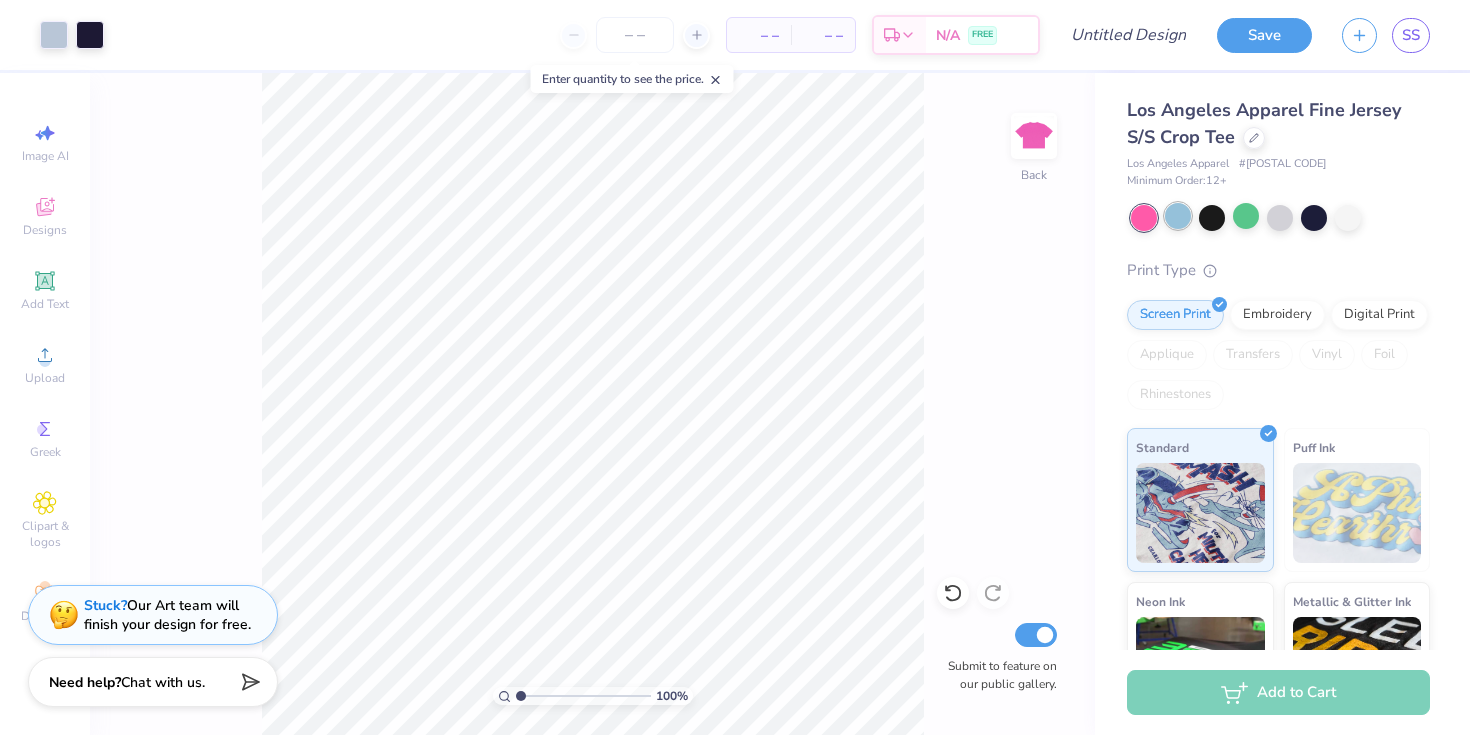 click at bounding box center (1178, 216) 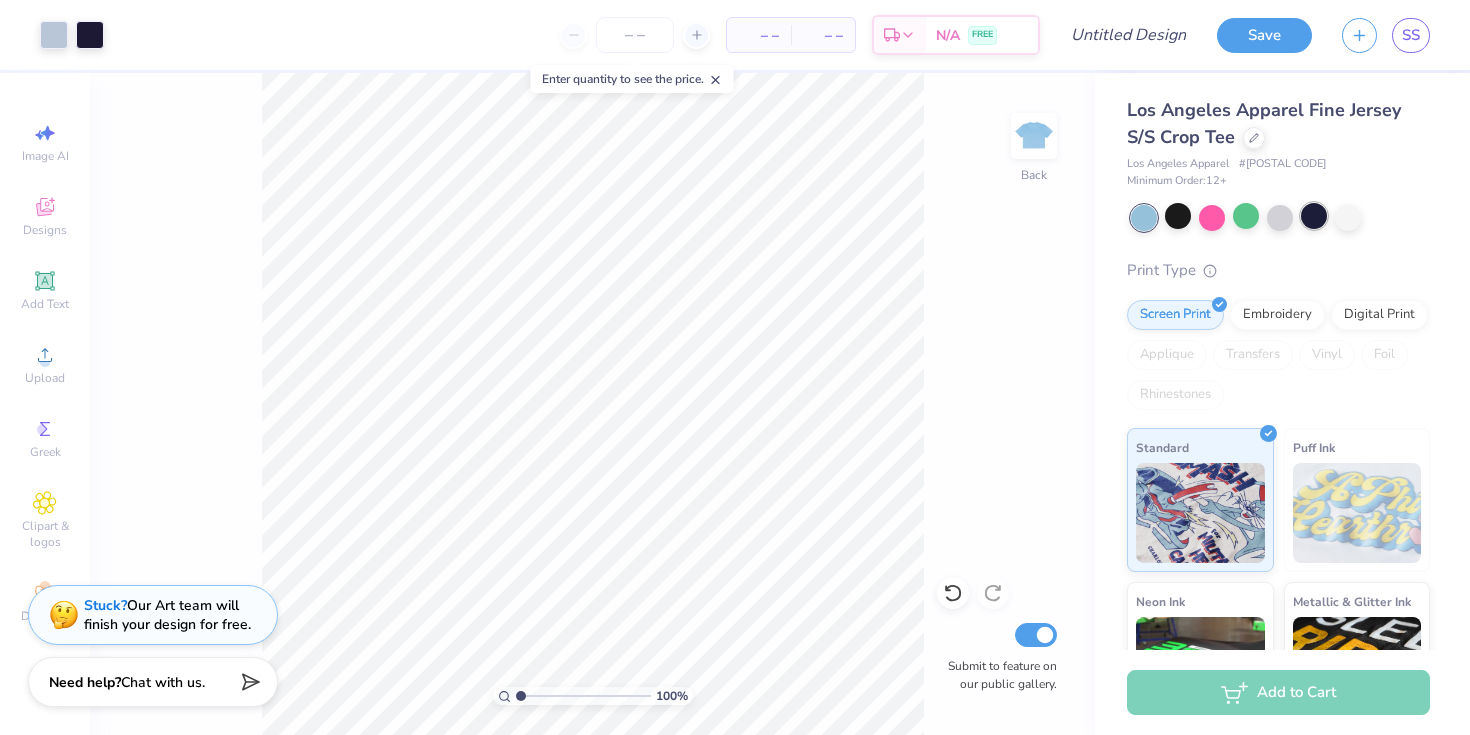 click at bounding box center (1314, 216) 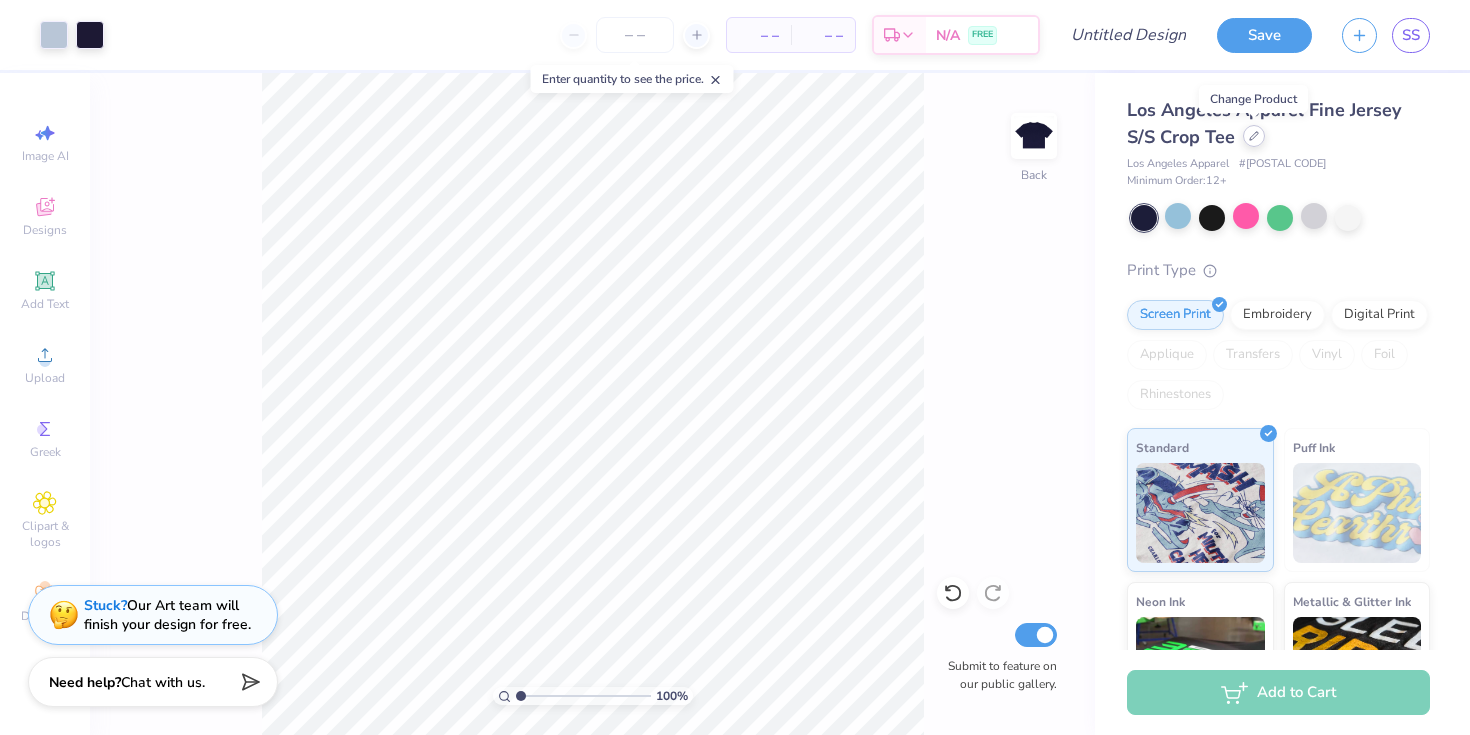 click 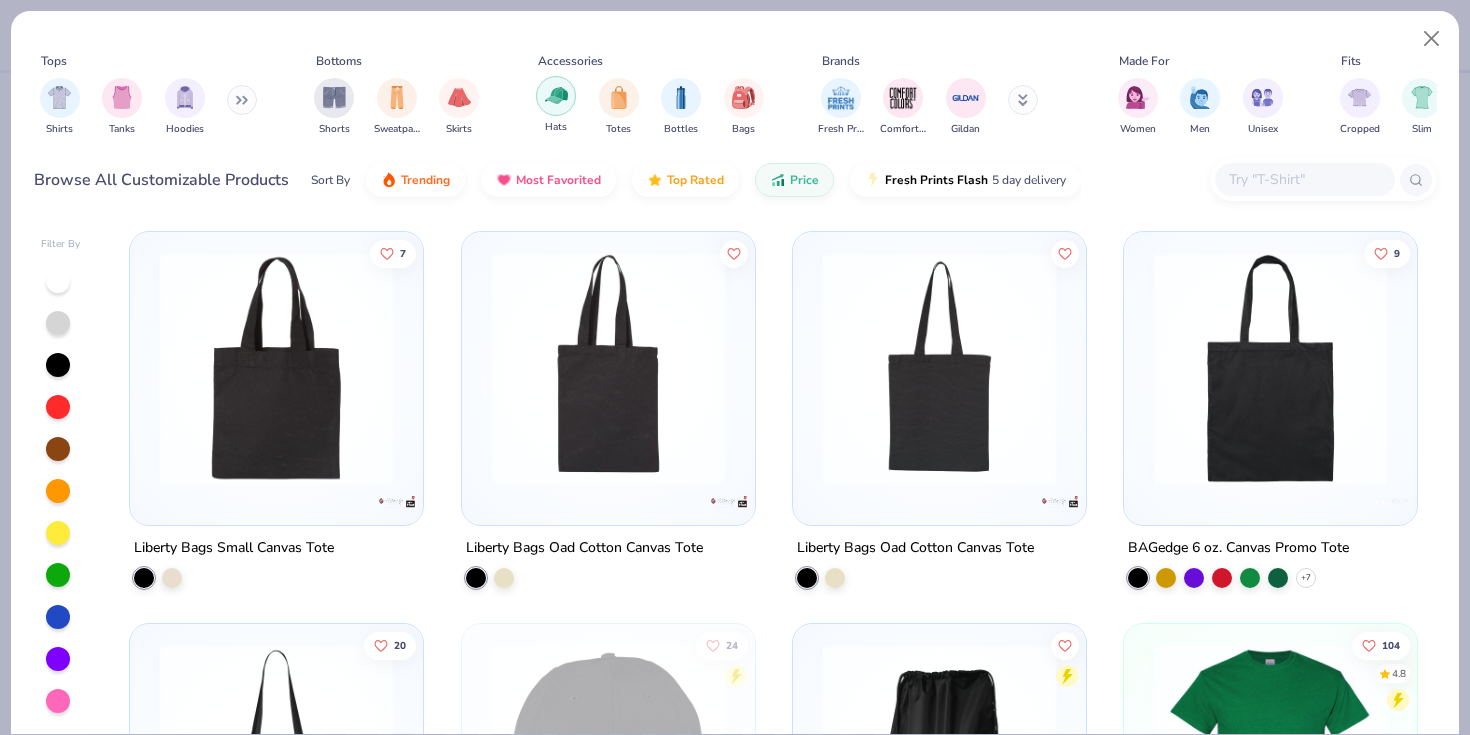 click at bounding box center [556, 95] 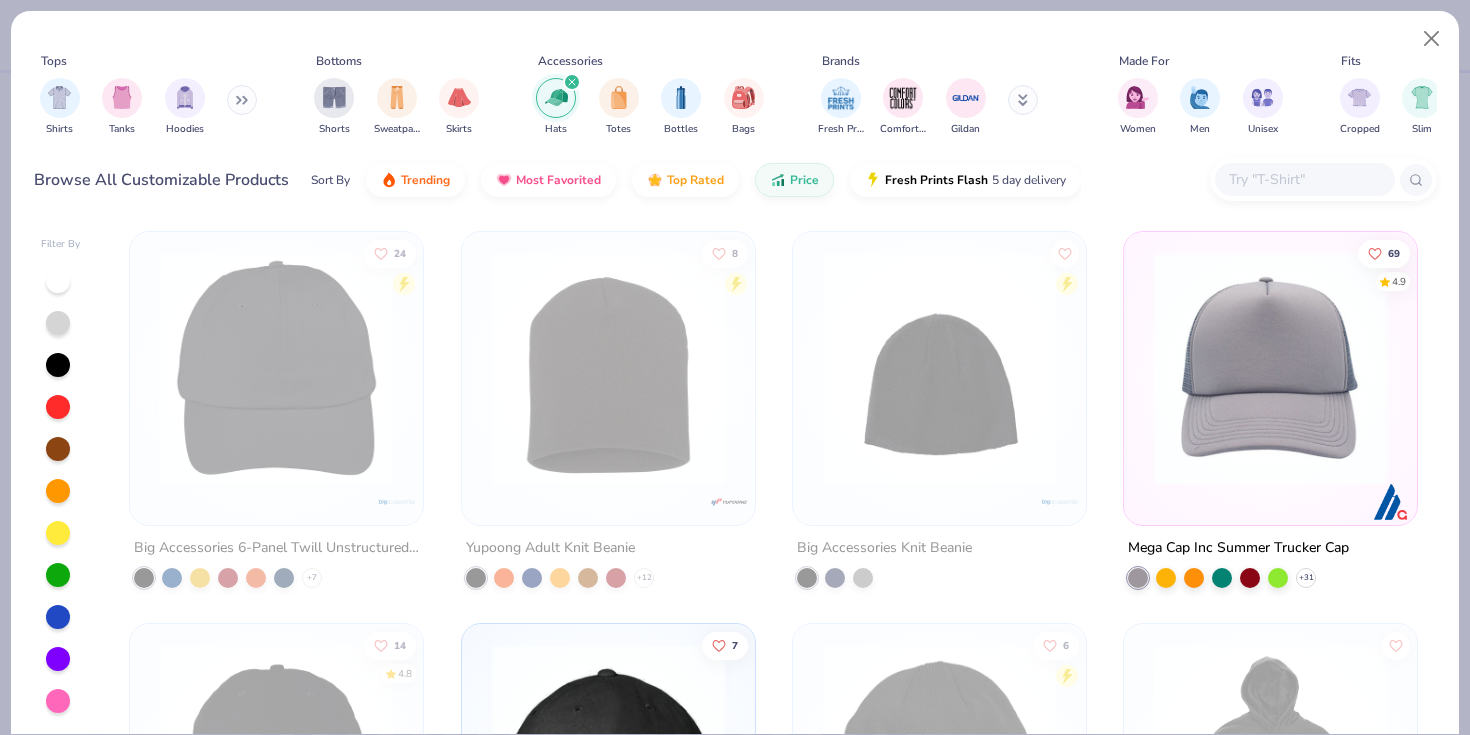 click 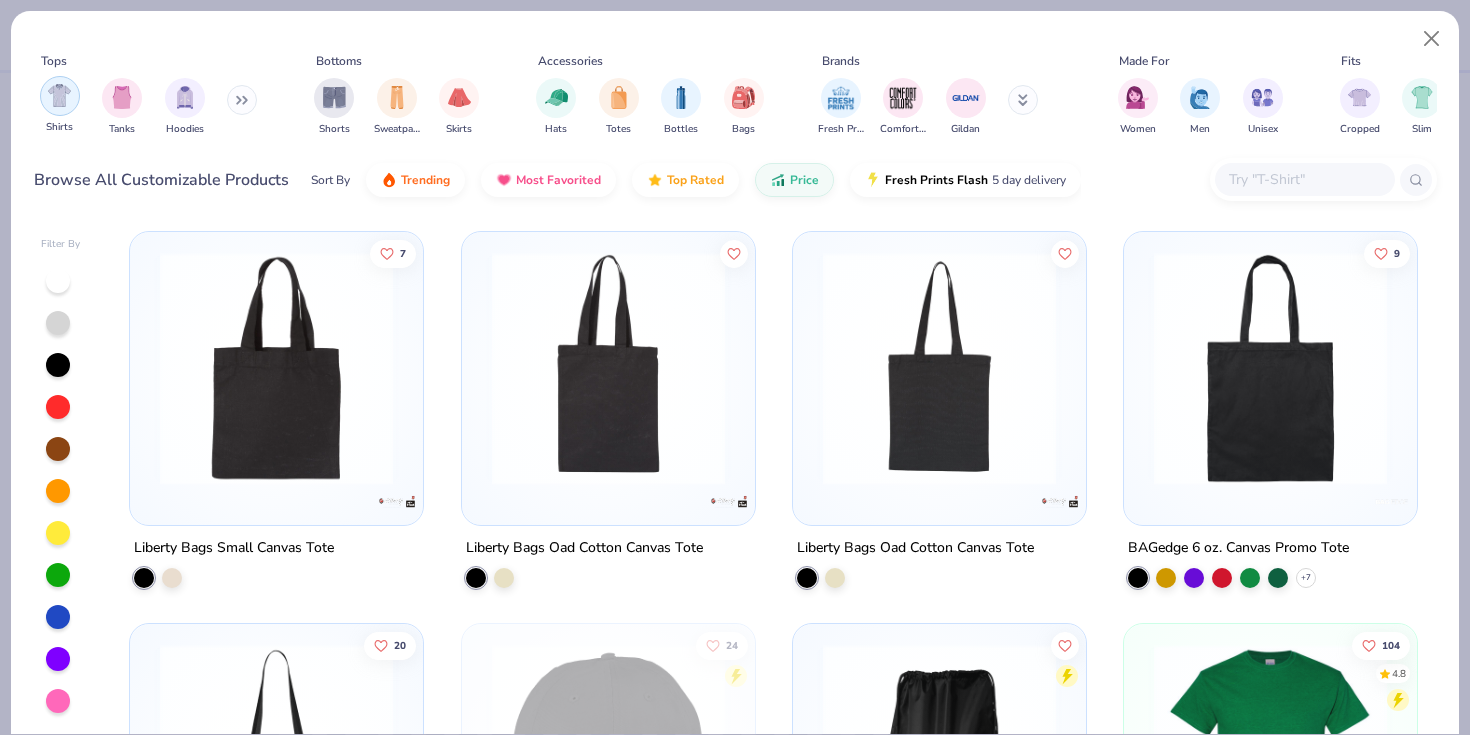 click at bounding box center (60, 96) 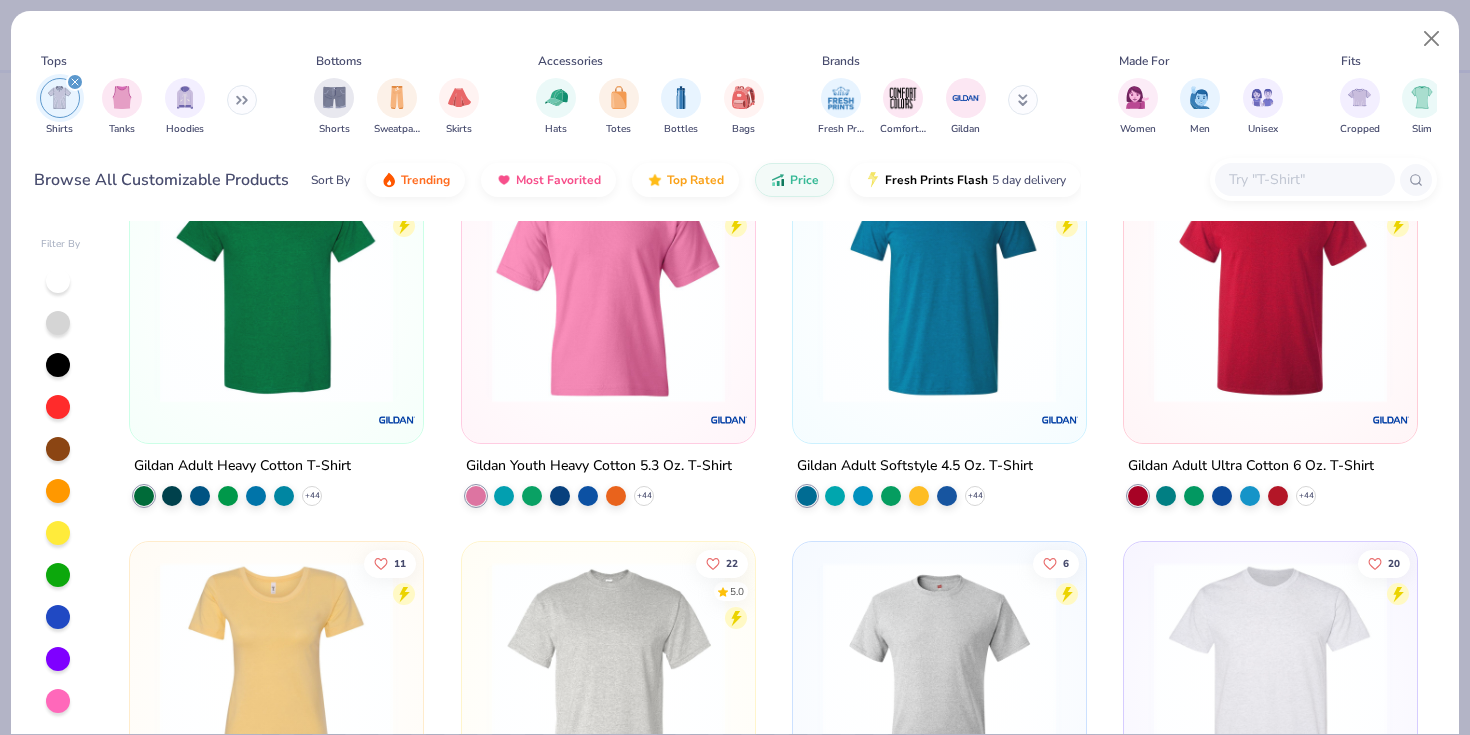 scroll, scrollTop: 0, scrollLeft: 0, axis: both 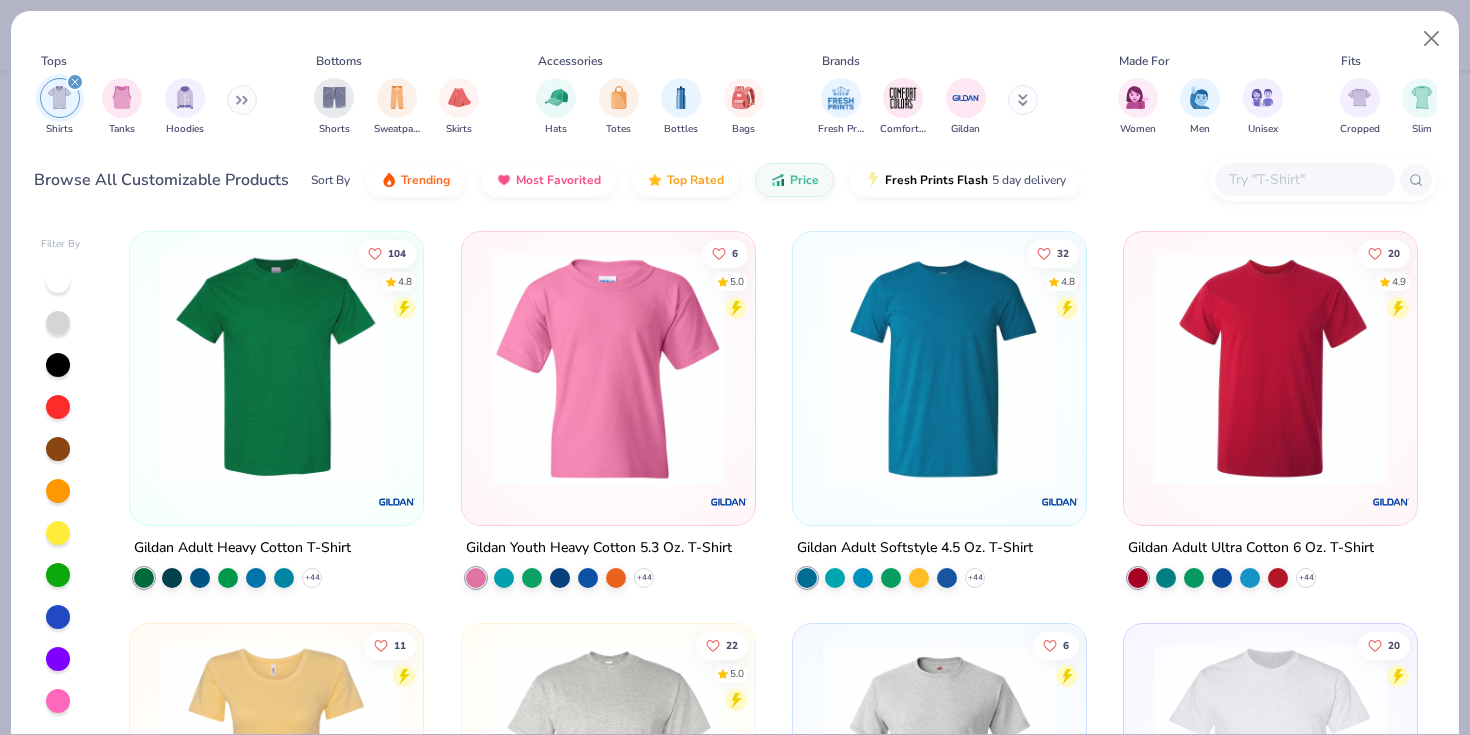 click at bounding box center [1270, 368] 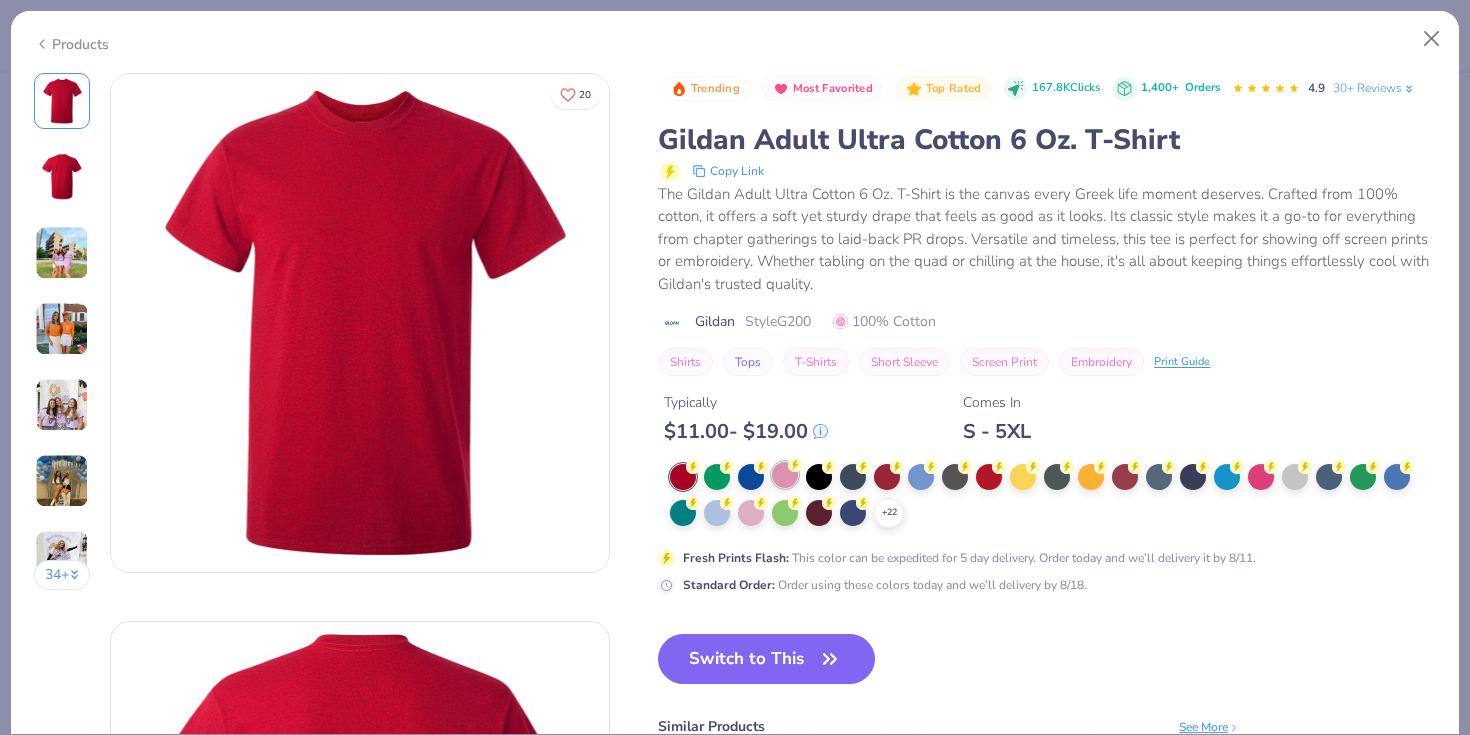 click at bounding box center (785, 475) 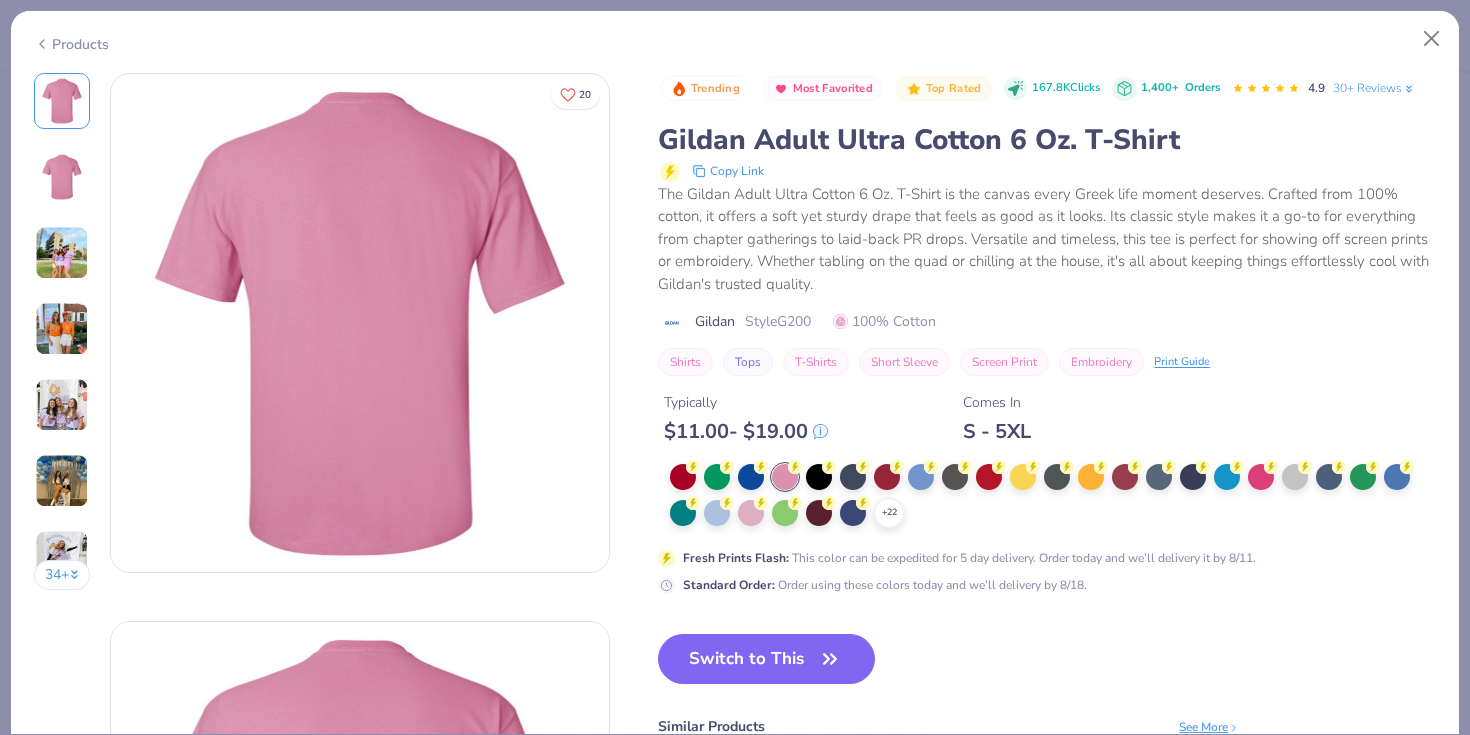 click on "+ 22" at bounding box center [1053, 496] 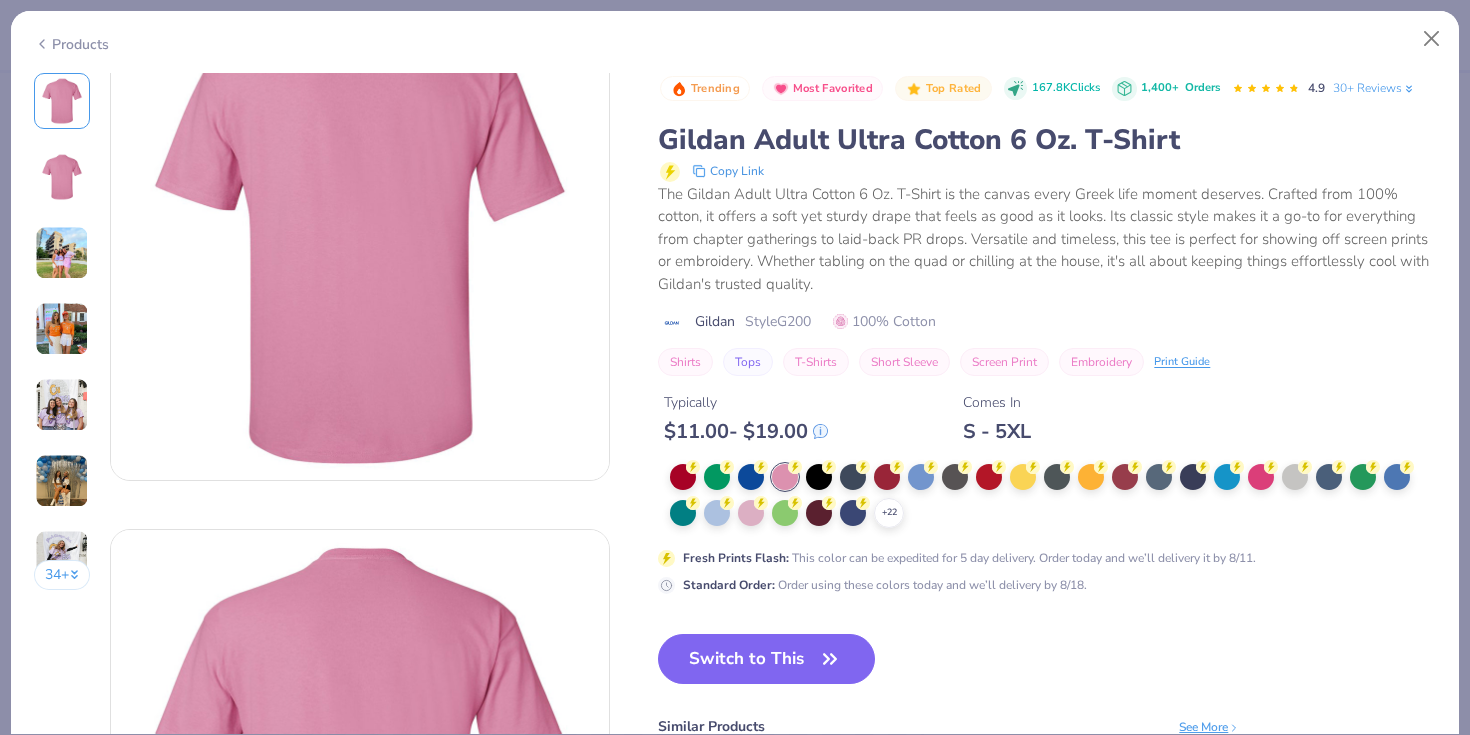 scroll, scrollTop: 0, scrollLeft: 0, axis: both 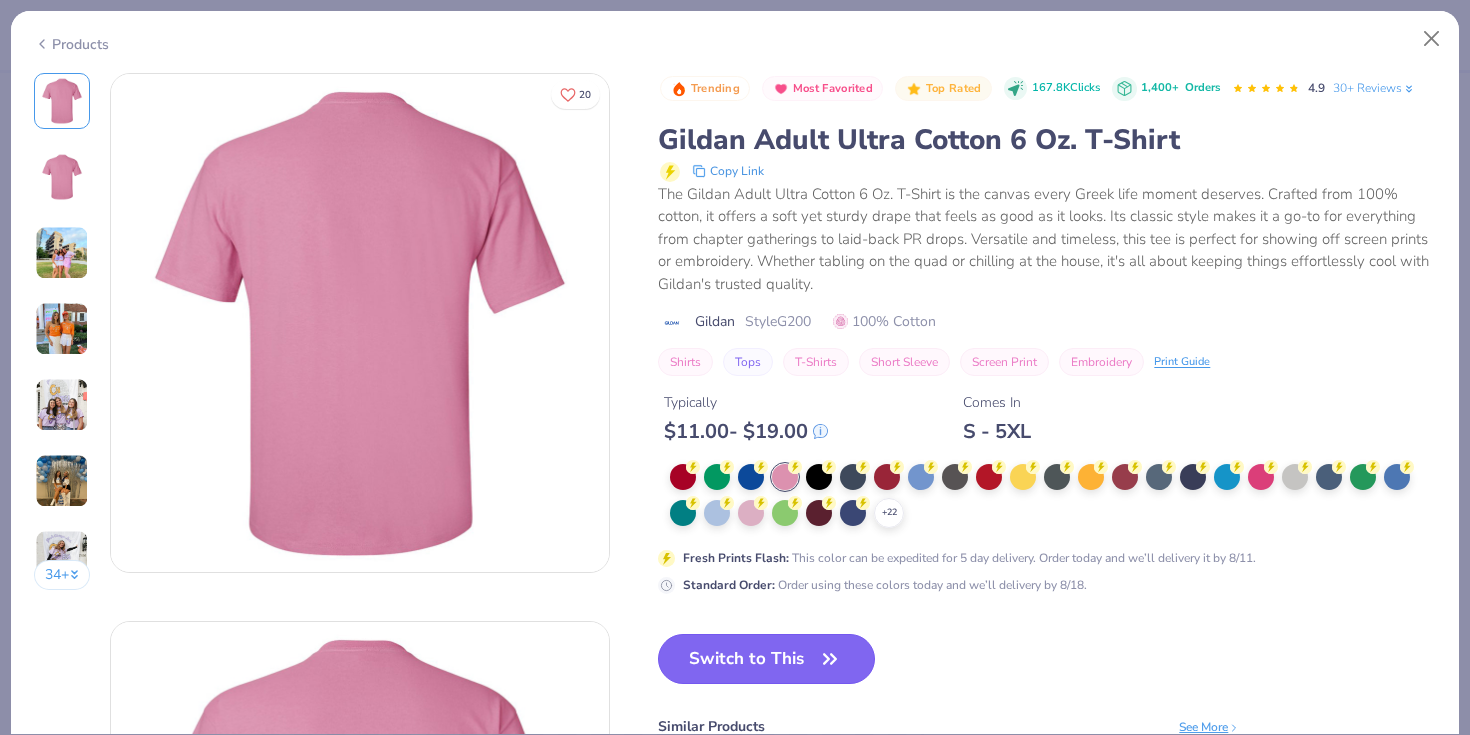 click on "Switch to This" at bounding box center [766, 659] 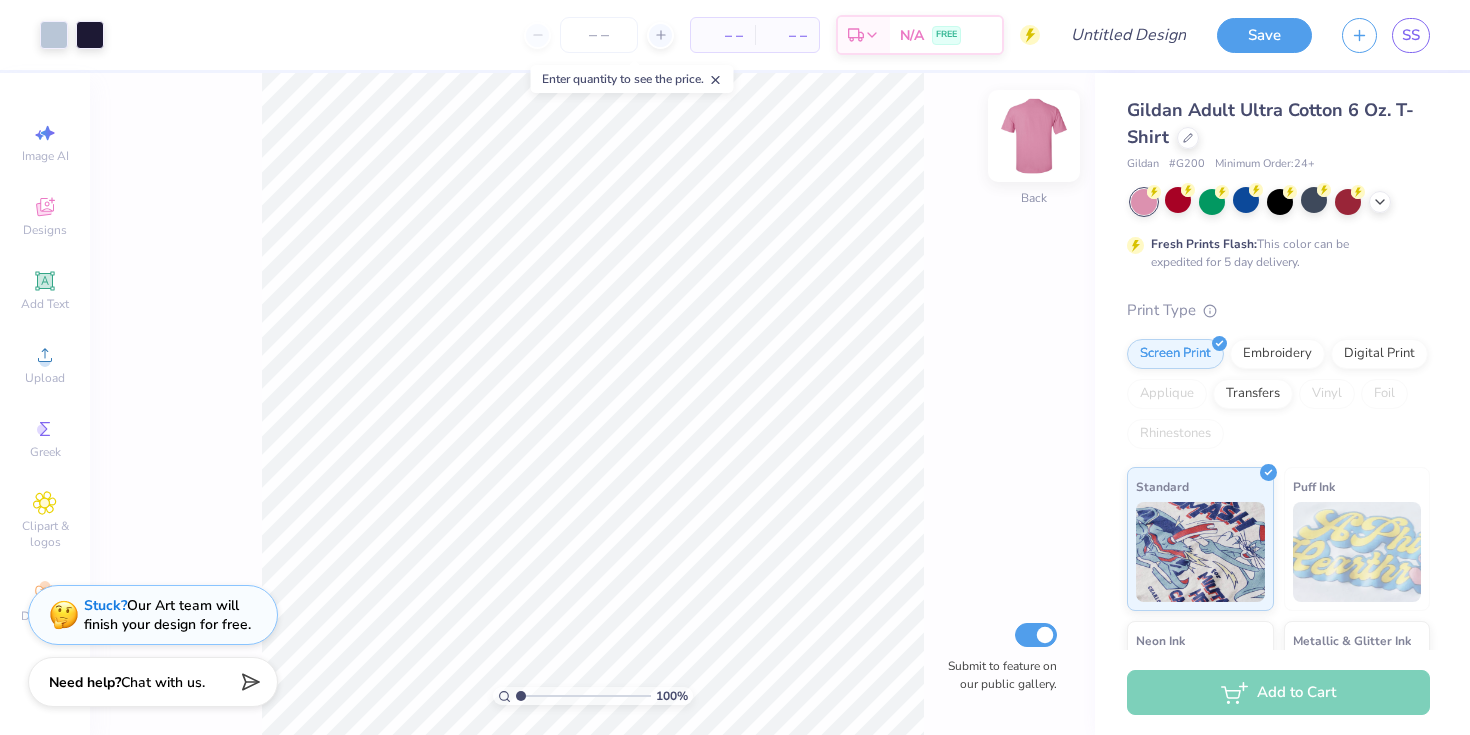 click at bounding box center [1034, 136] 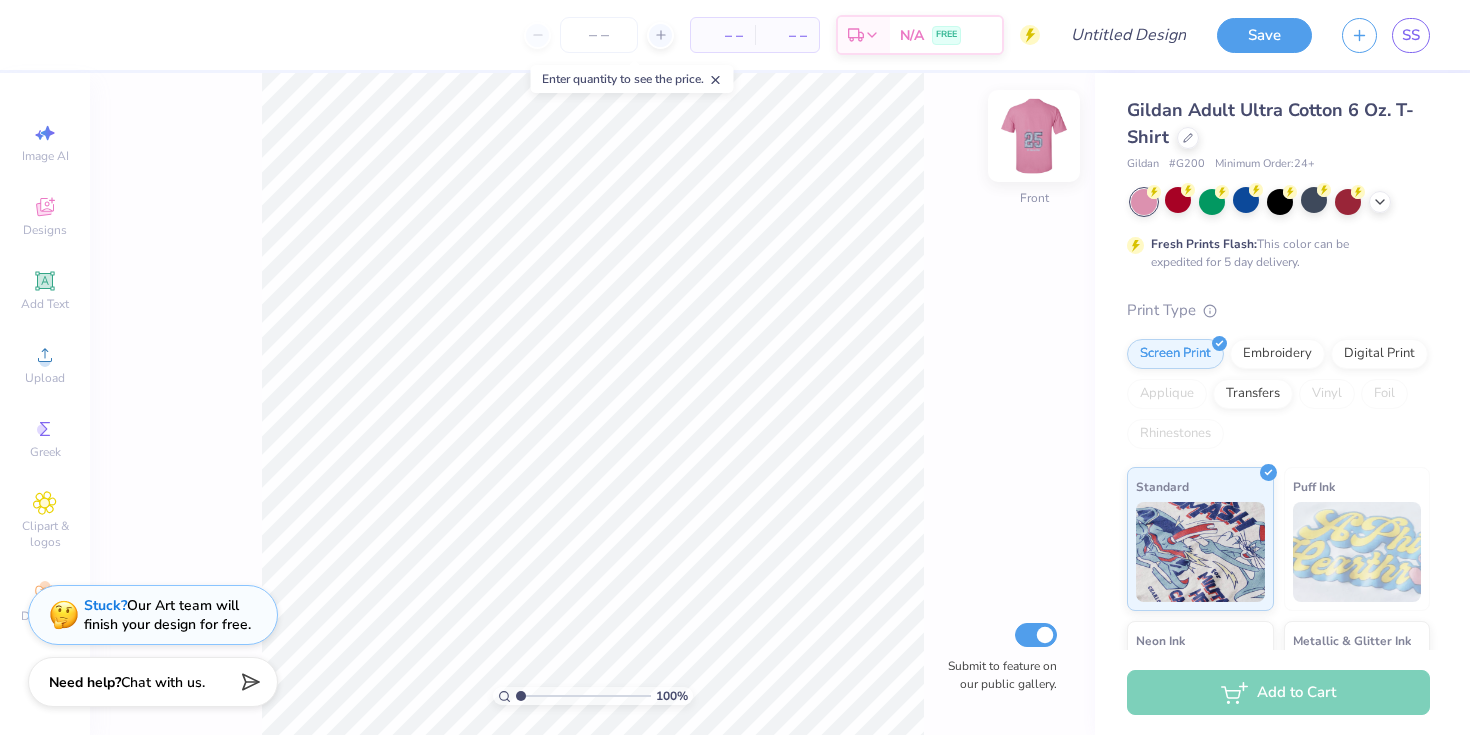 click at bounding box center [1034, 136] 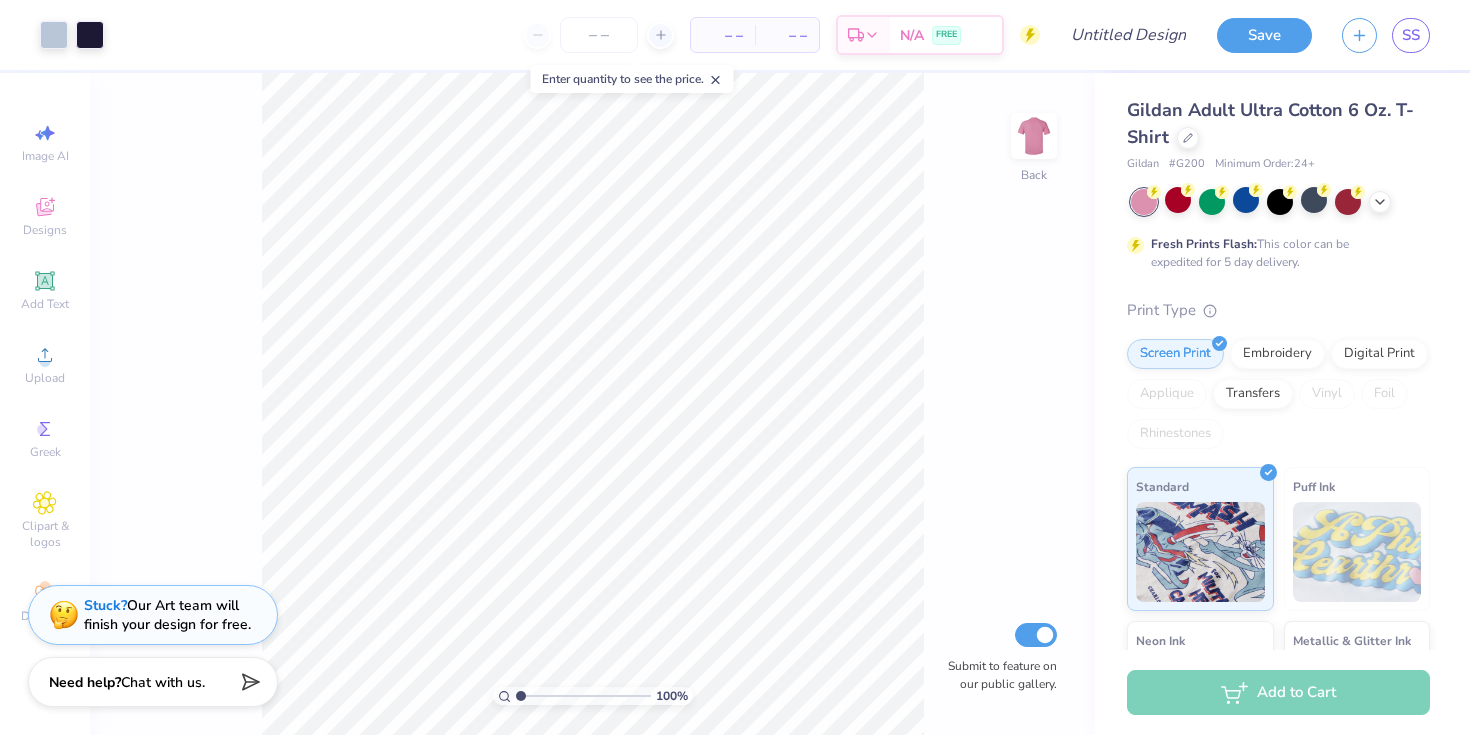 click at bounding box center (1034, 136) 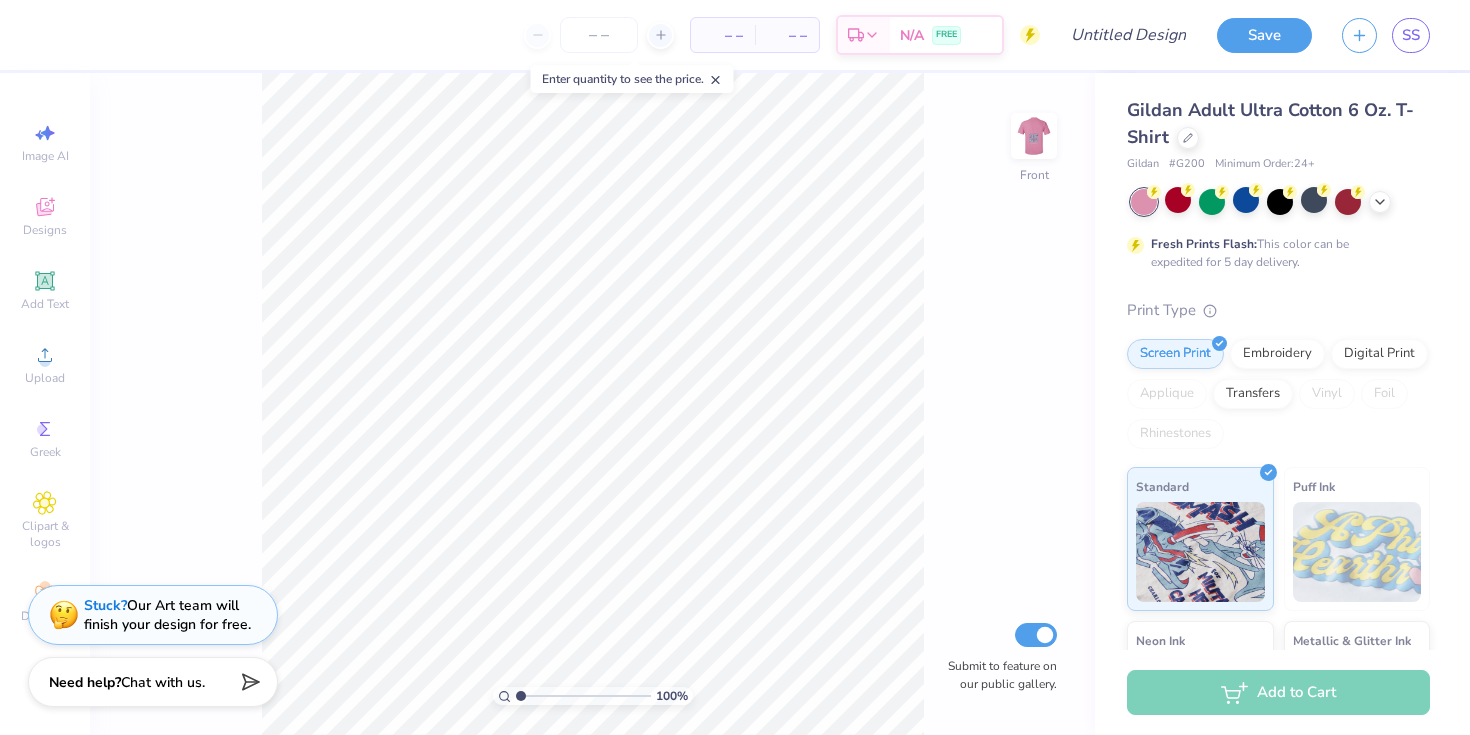 click at bounding box center (1034, 136) 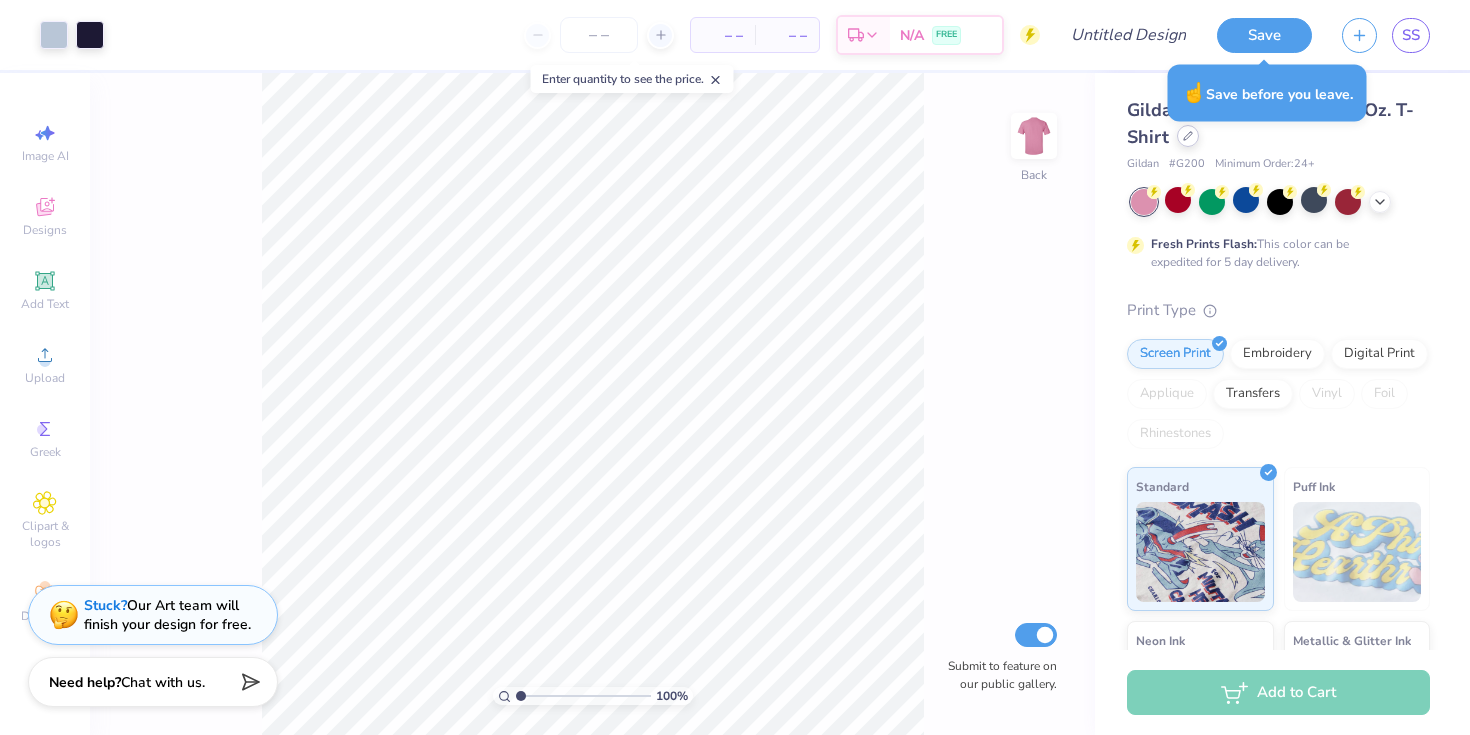 click 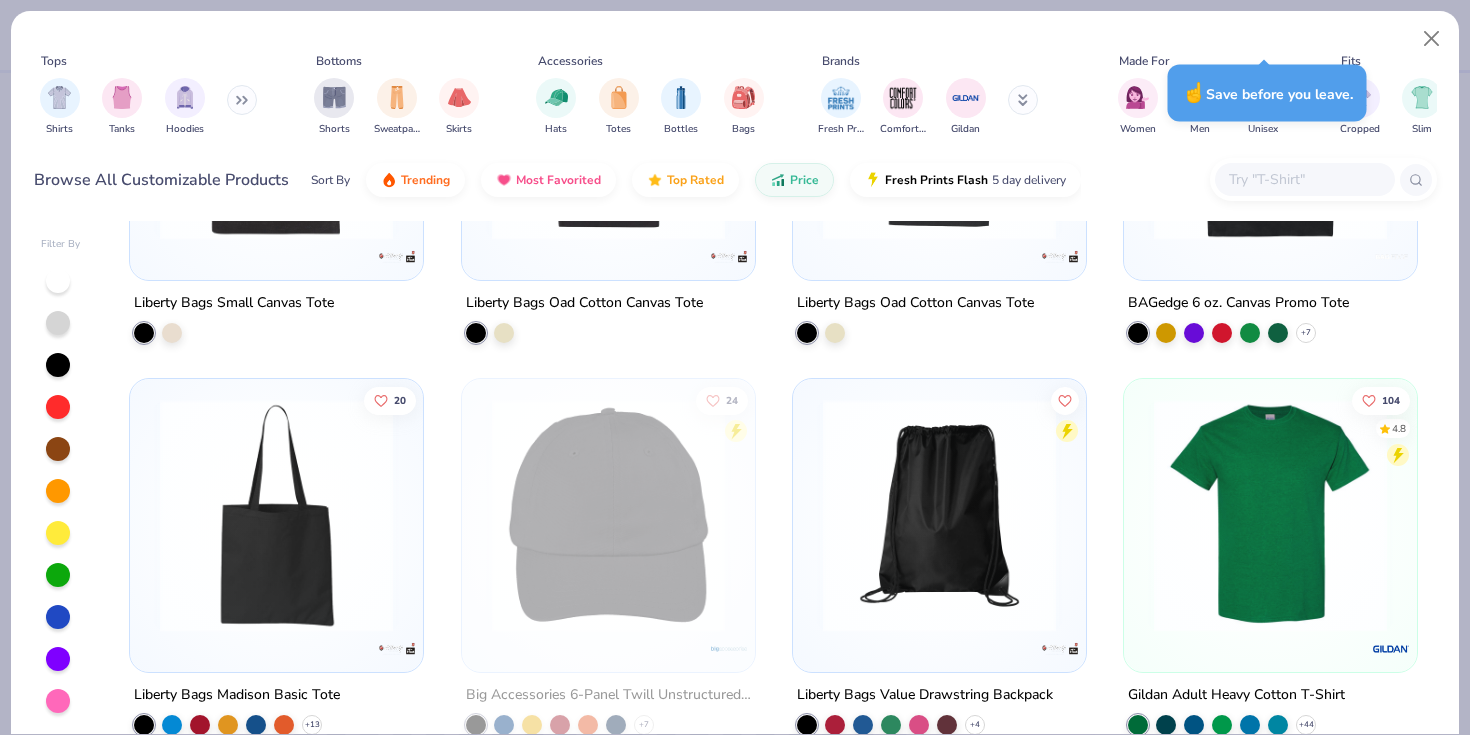 scroll, scrollTop: 0, scrollLeft: 0, axis: both 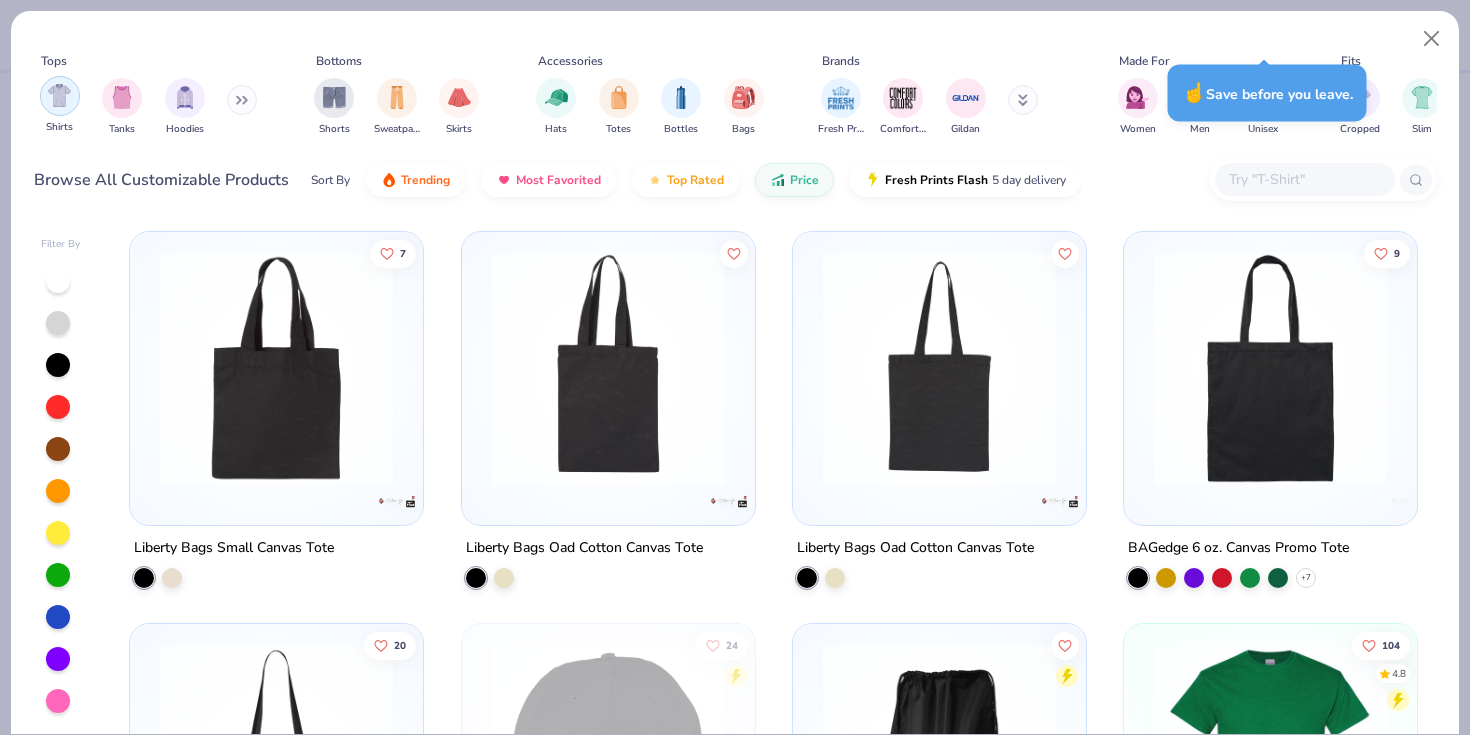 click at bounding box center (59, 95) 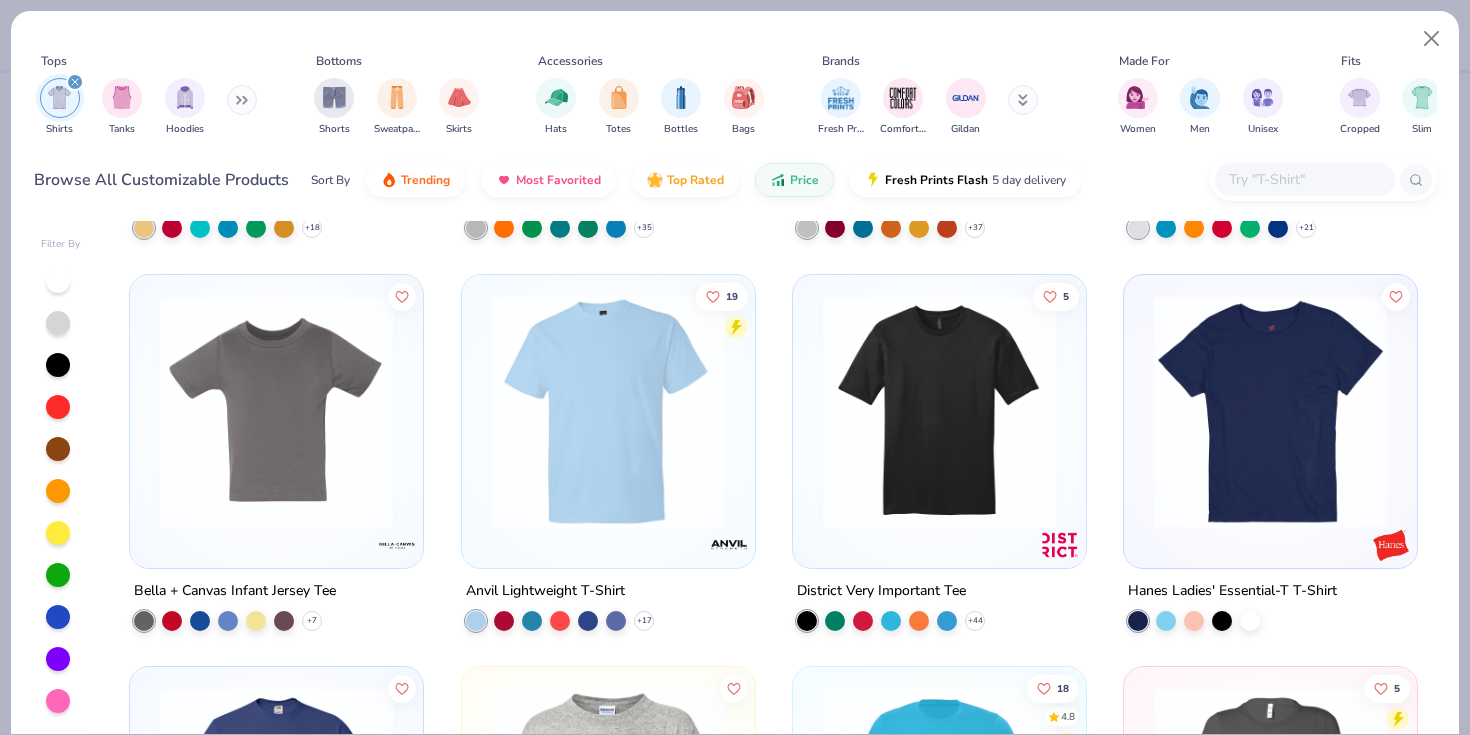 scroll, scrollTop: 0, scrollLeft: 0, axis: both 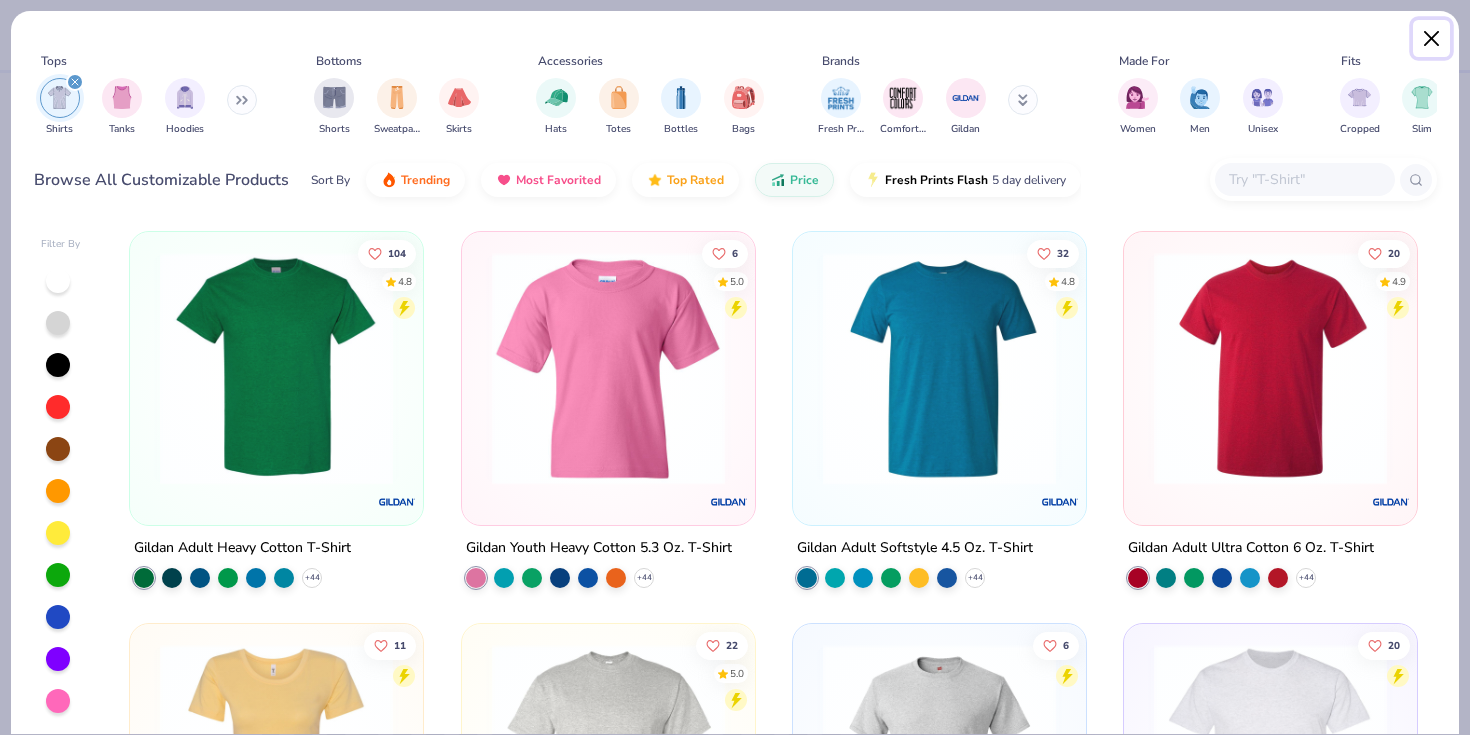 click at bounding box center [1432, 39] 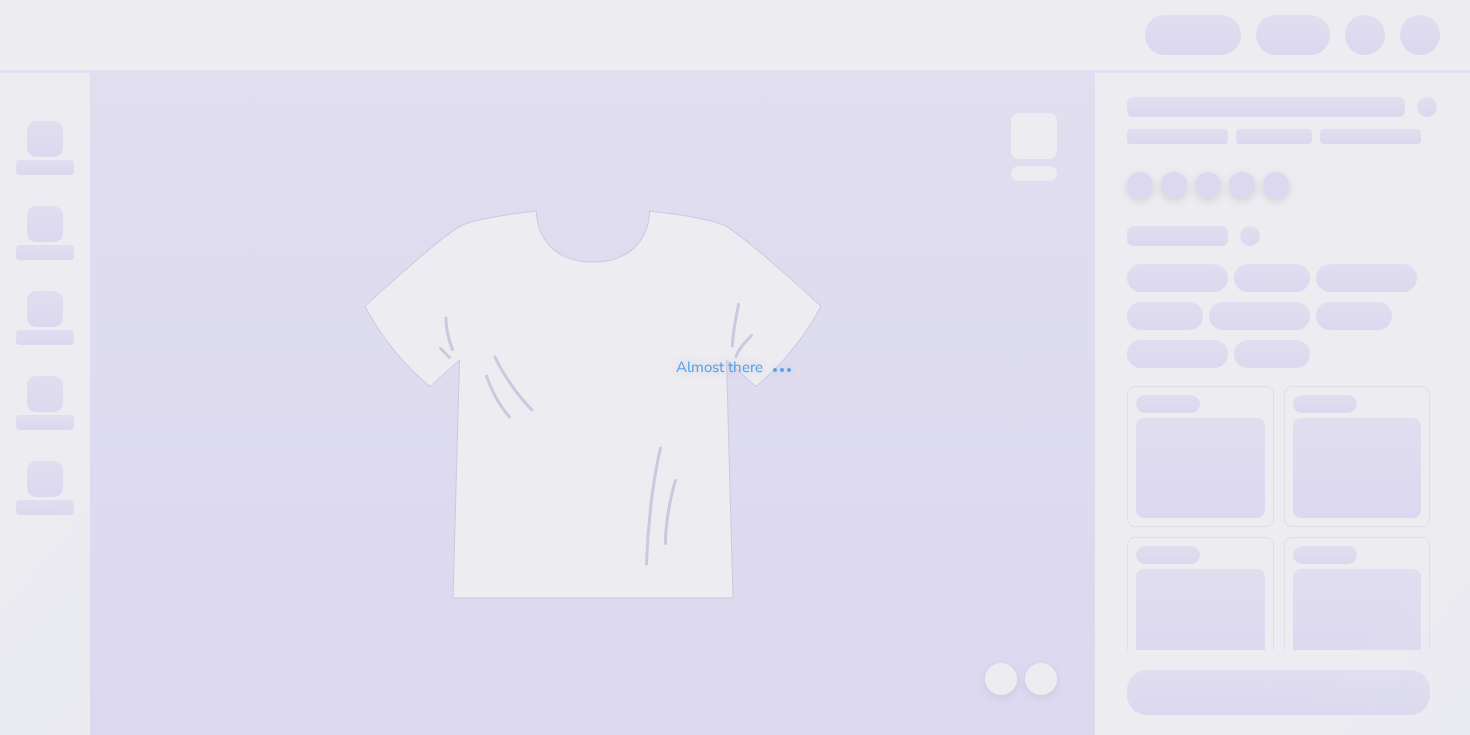 scroll, scrollTop: 0, scrollLeft: 0, axis: both 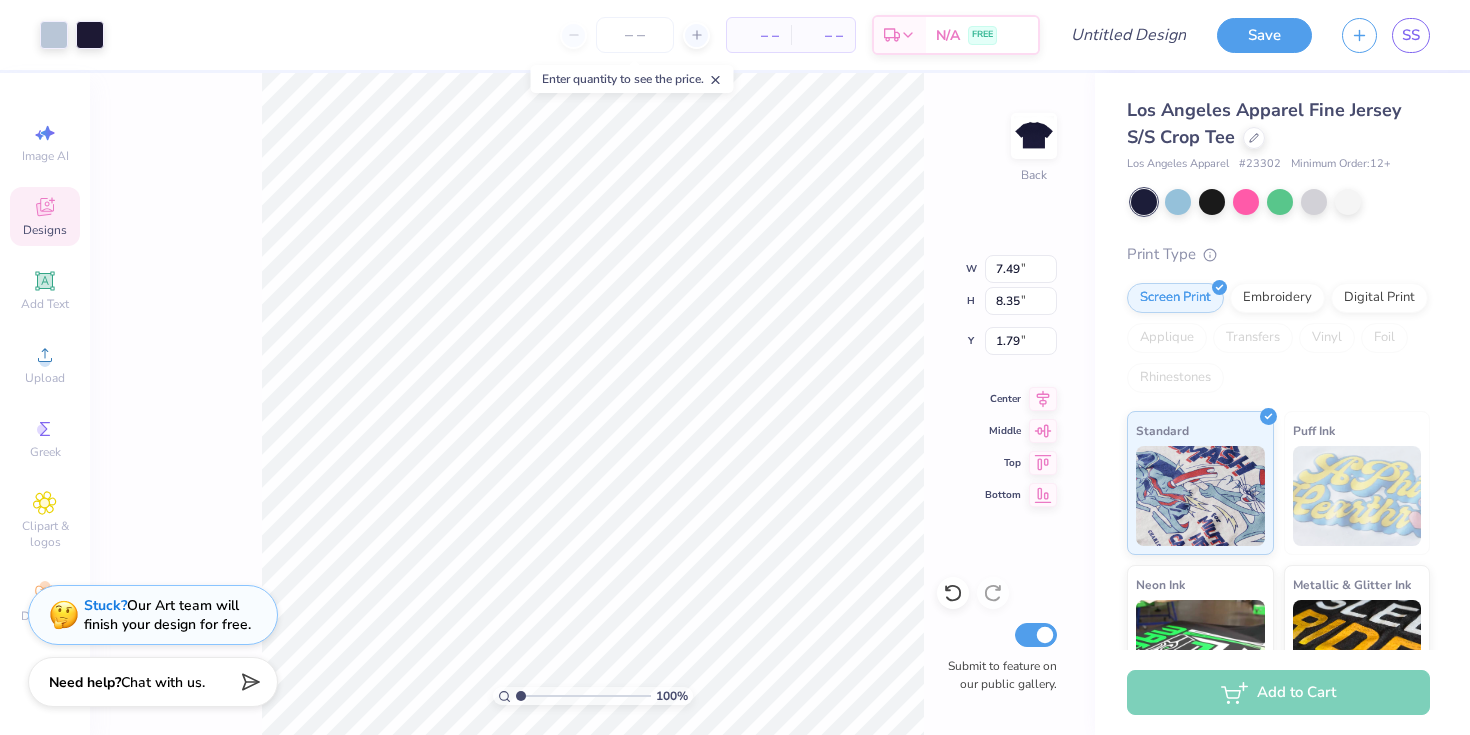 type on "1.79" 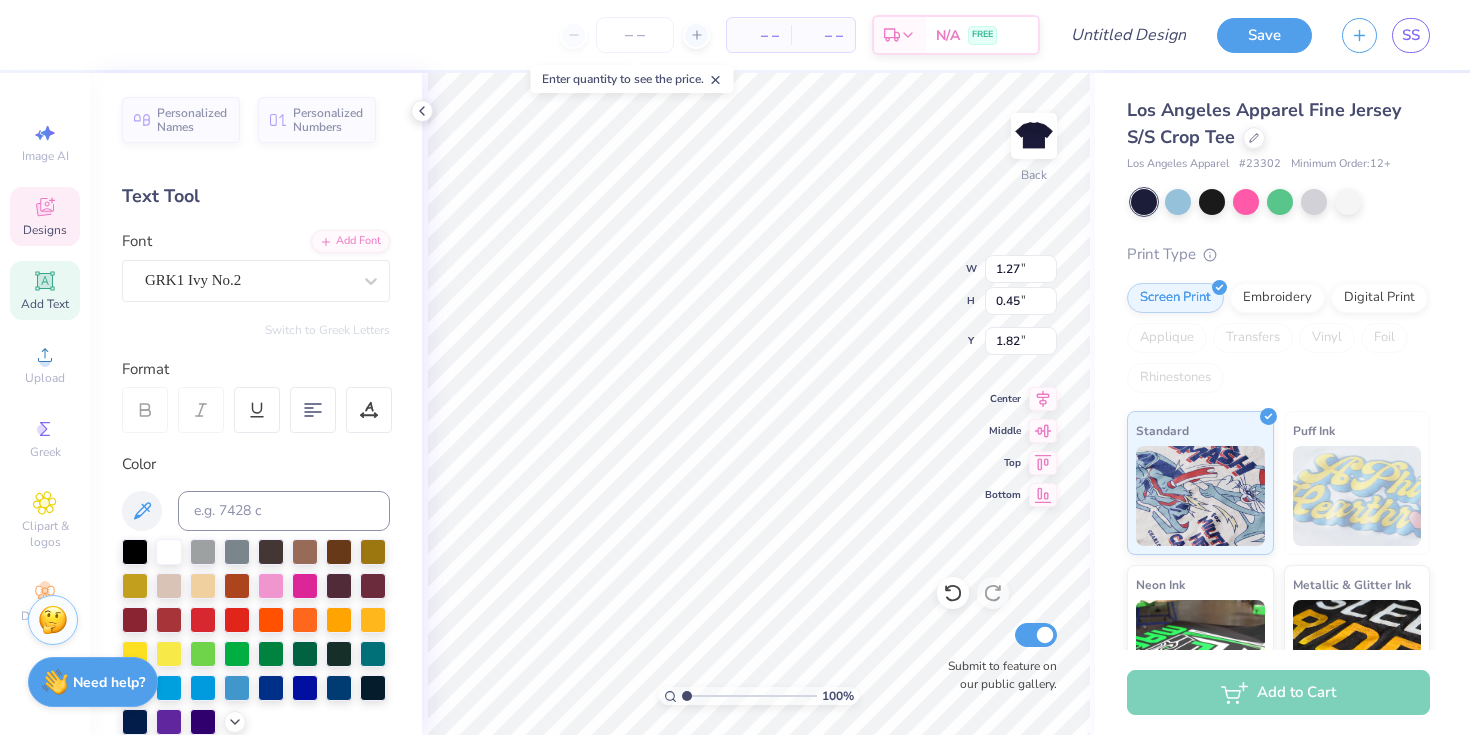 type on "k" 